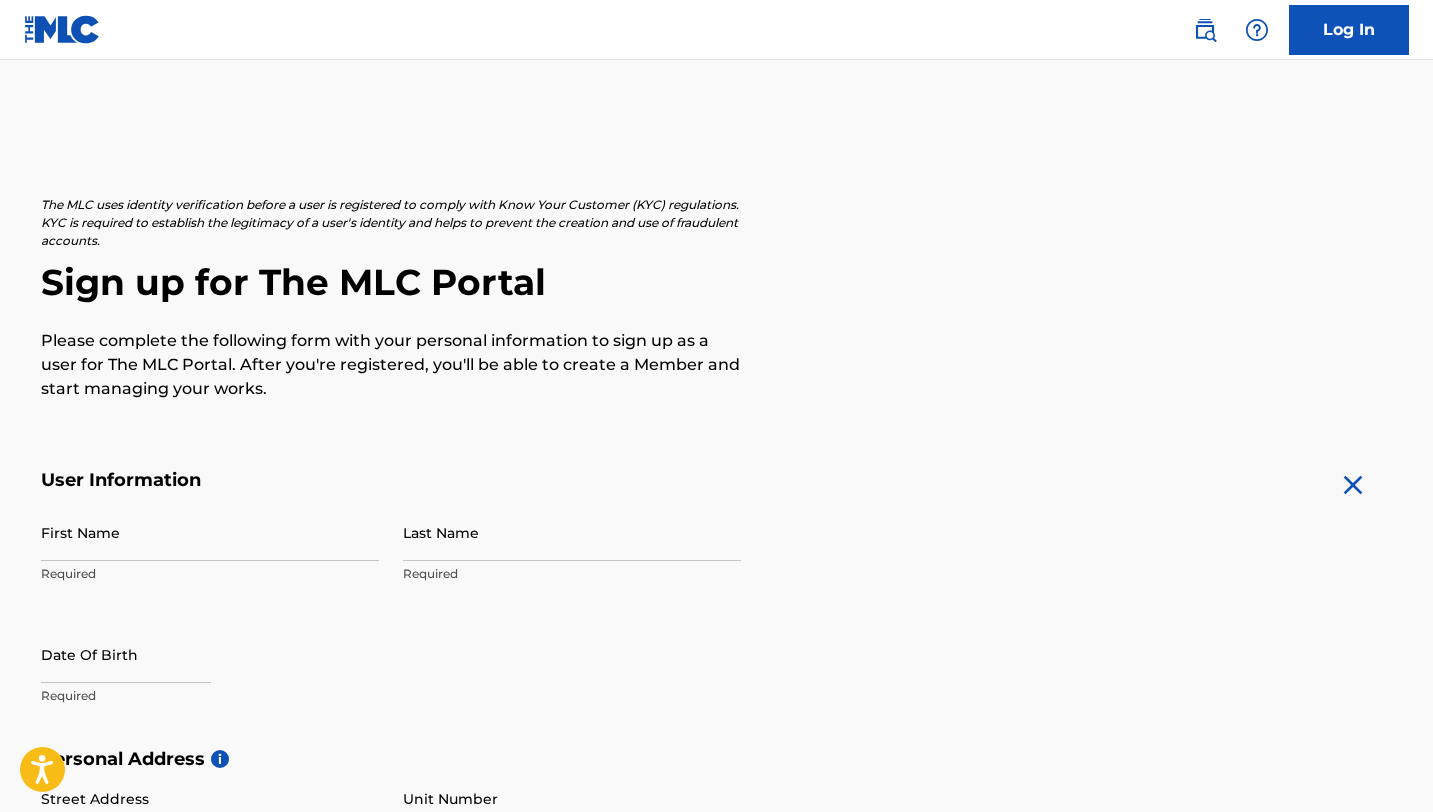scroll, scrollTop: 0, scrollLeft: 0, axis: both 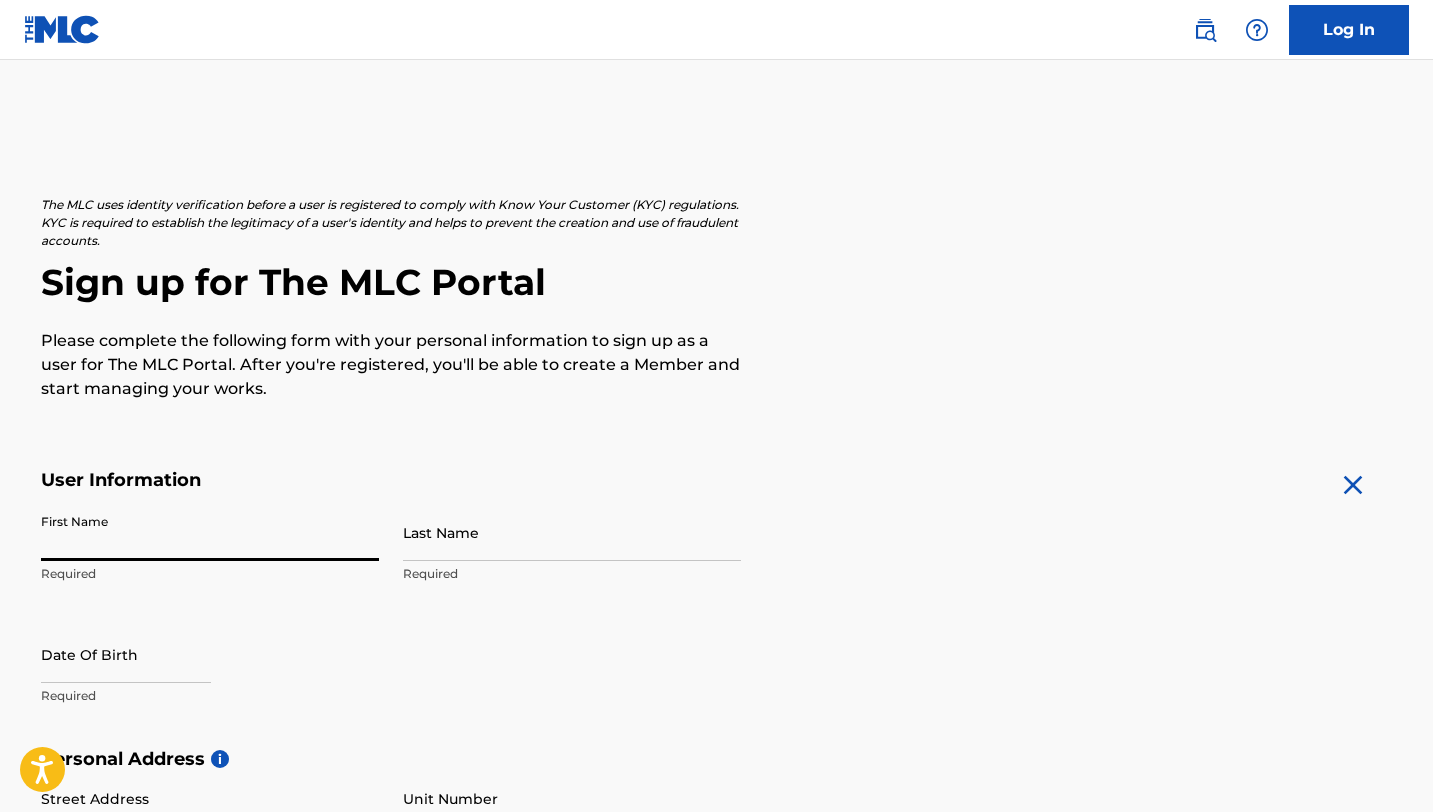 click on "First Name" at bounding box center (210, 532) 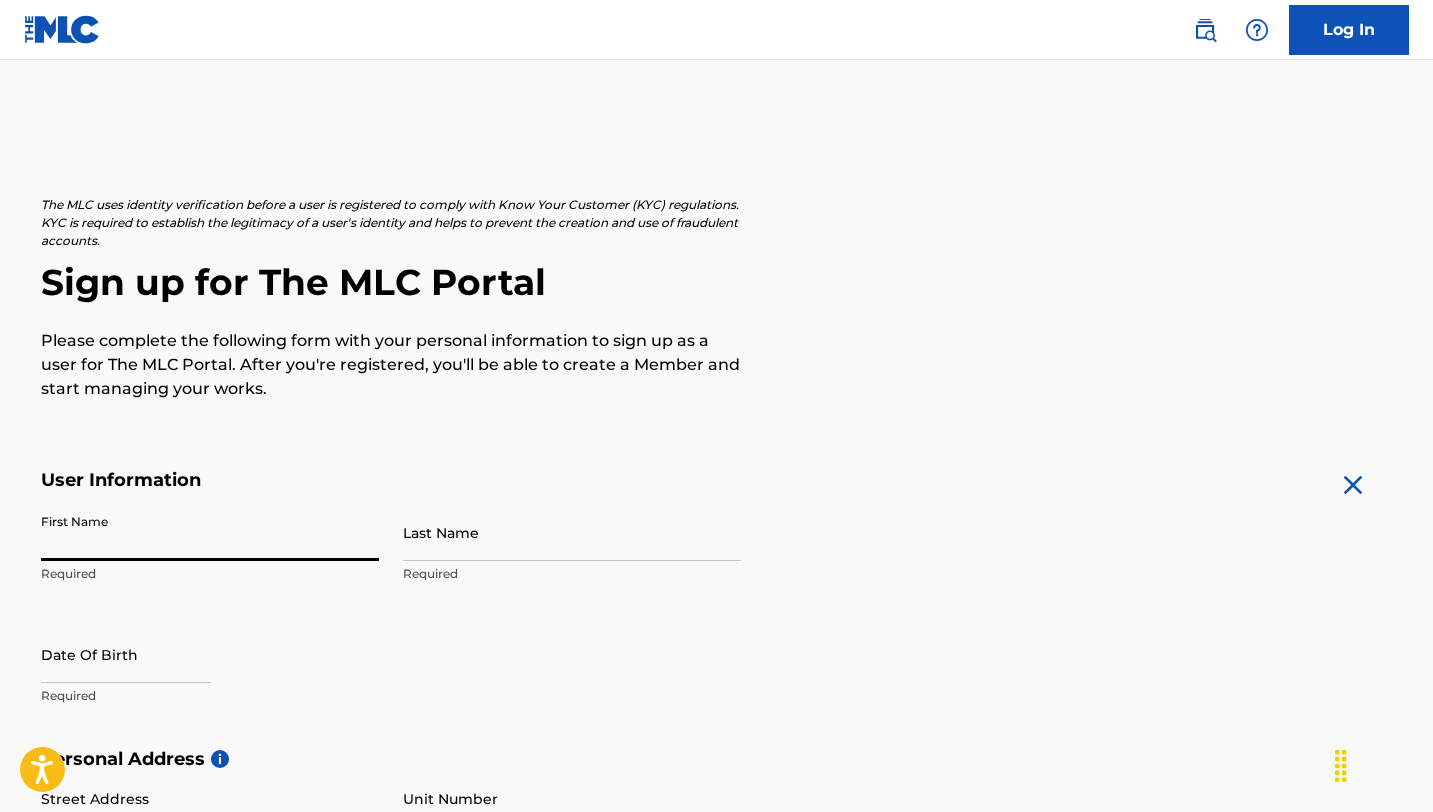type on "[FIRST]" 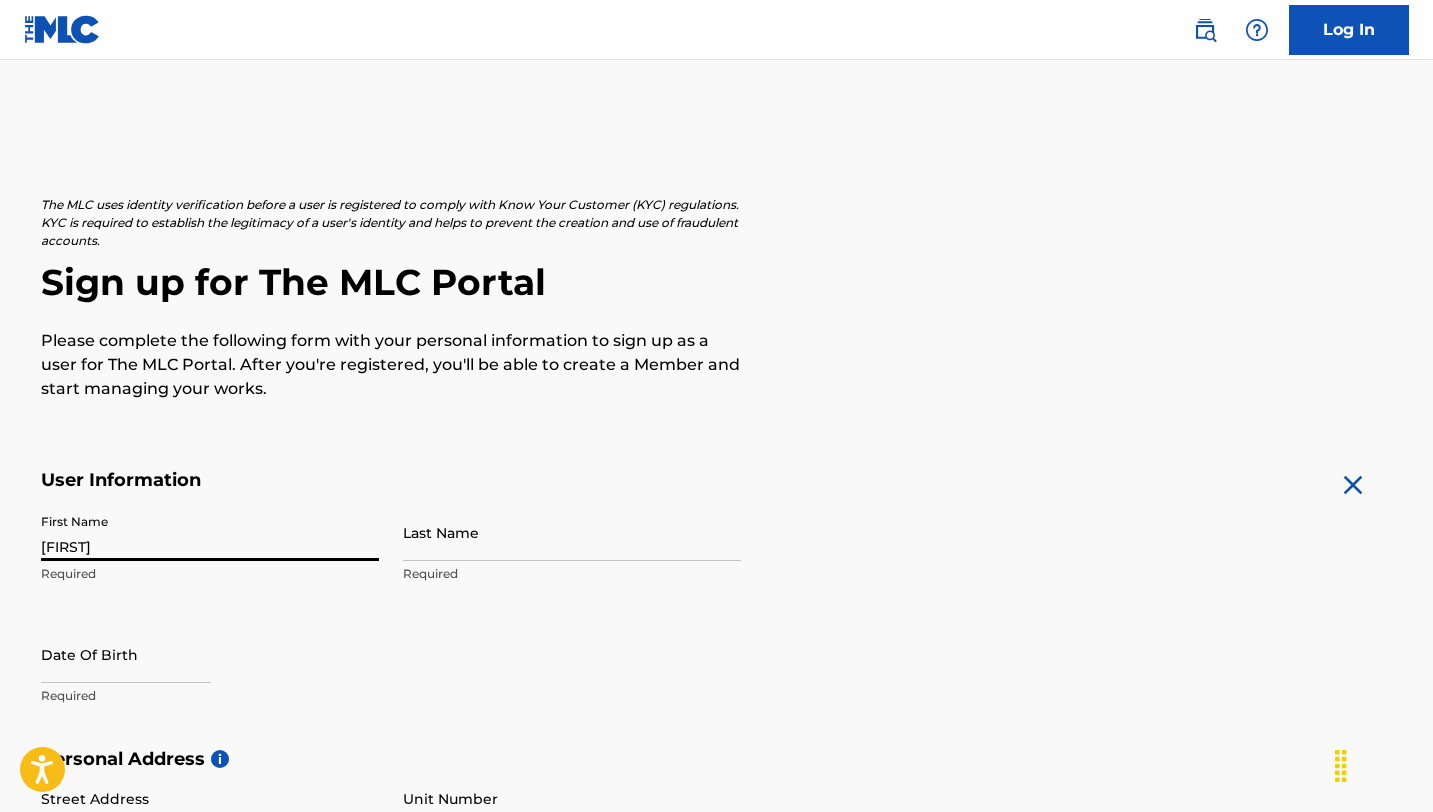 type on "Ale" 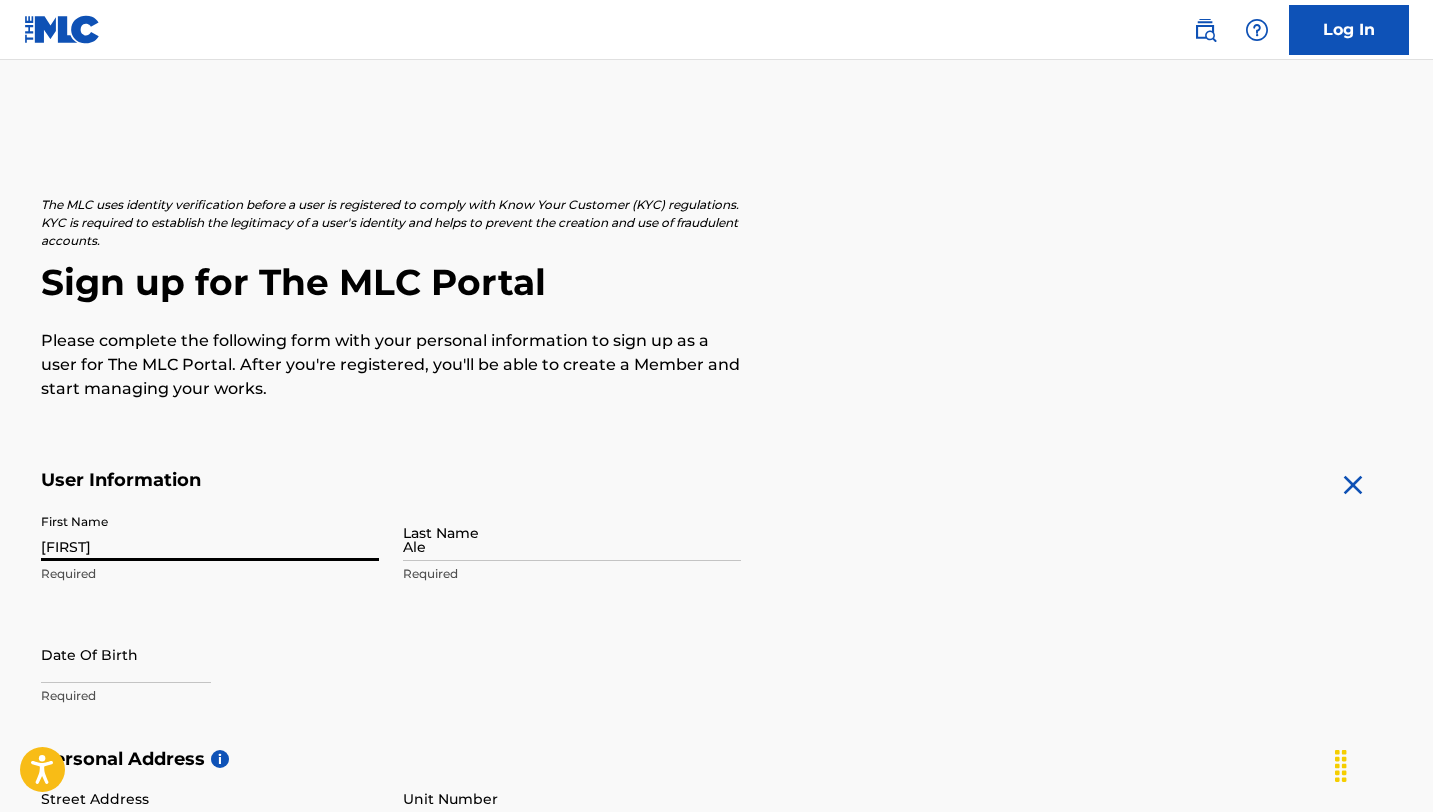 type on "[NUMBER] [STREET], [CITY]" 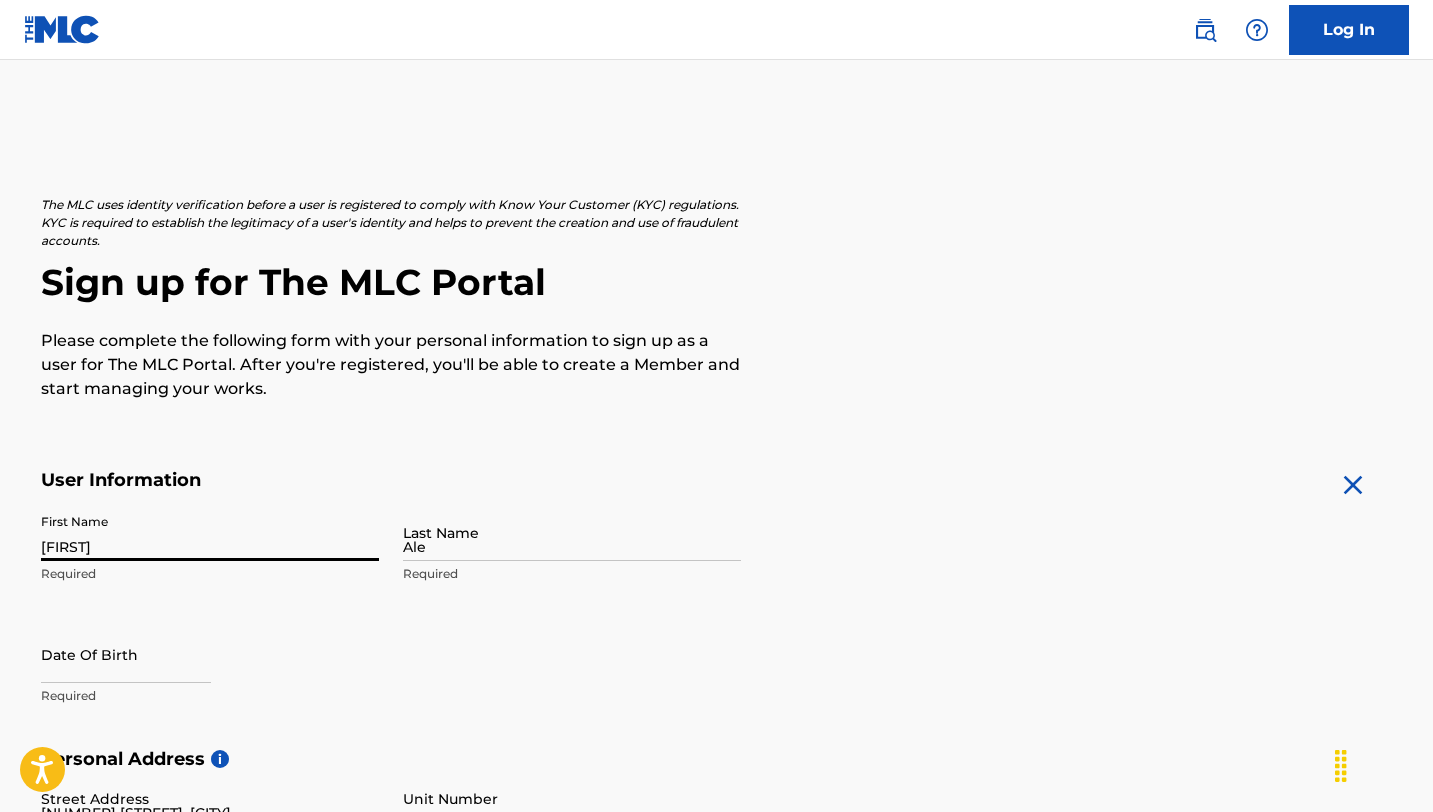 type on "Lagos" 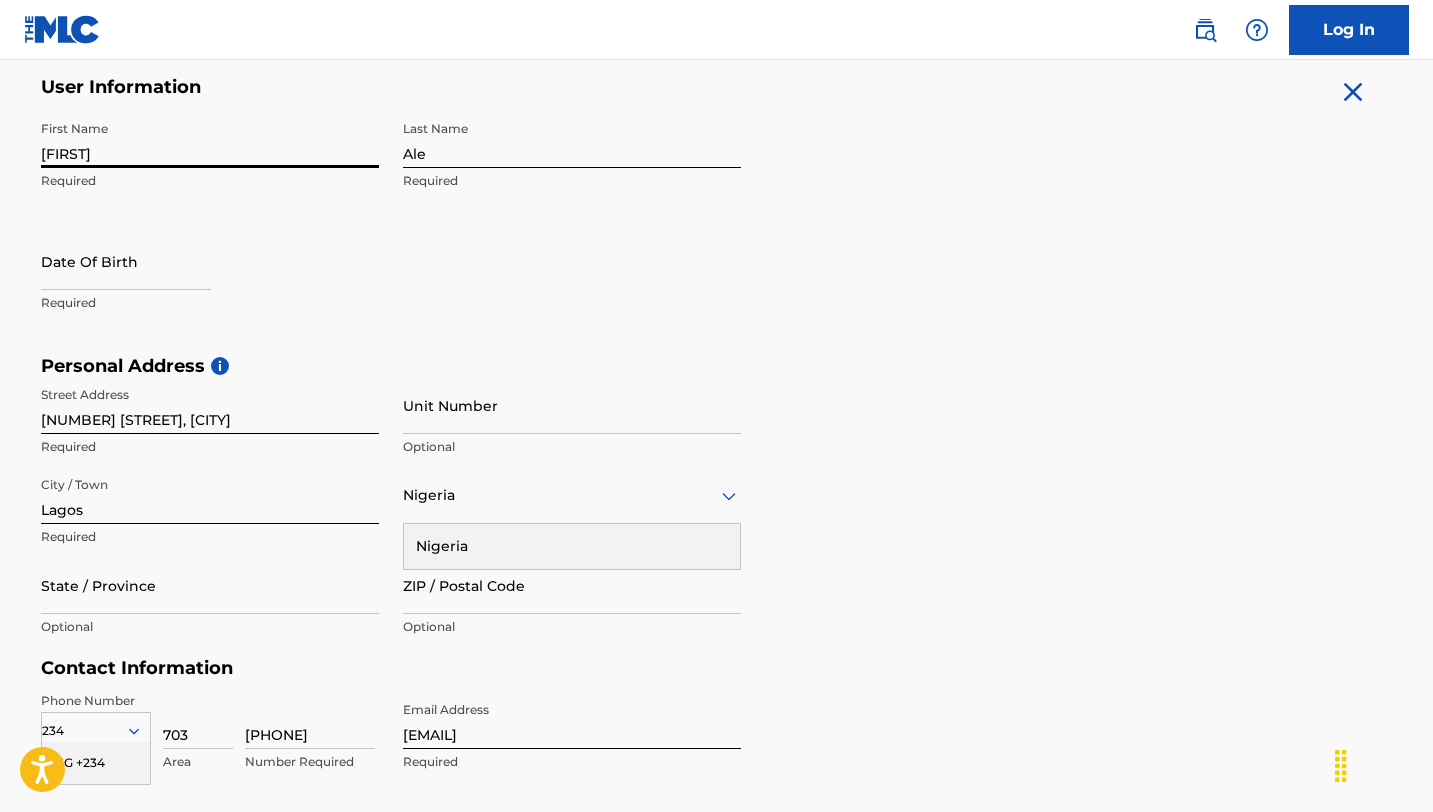 scroll, scrollTop: 399, scrollLeft: 0, axis: vertical 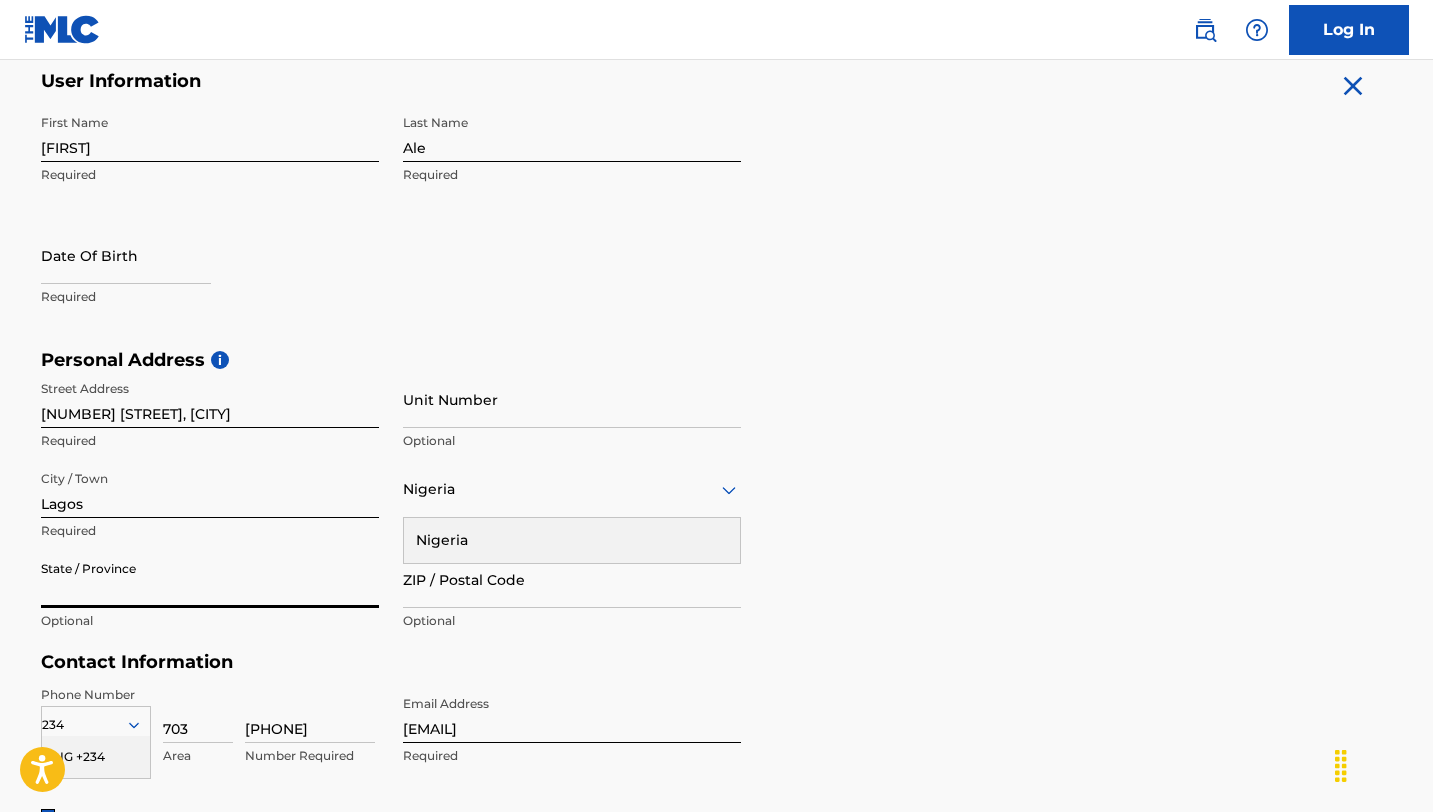 click on "State / Province" at bounding box center [210, 579] 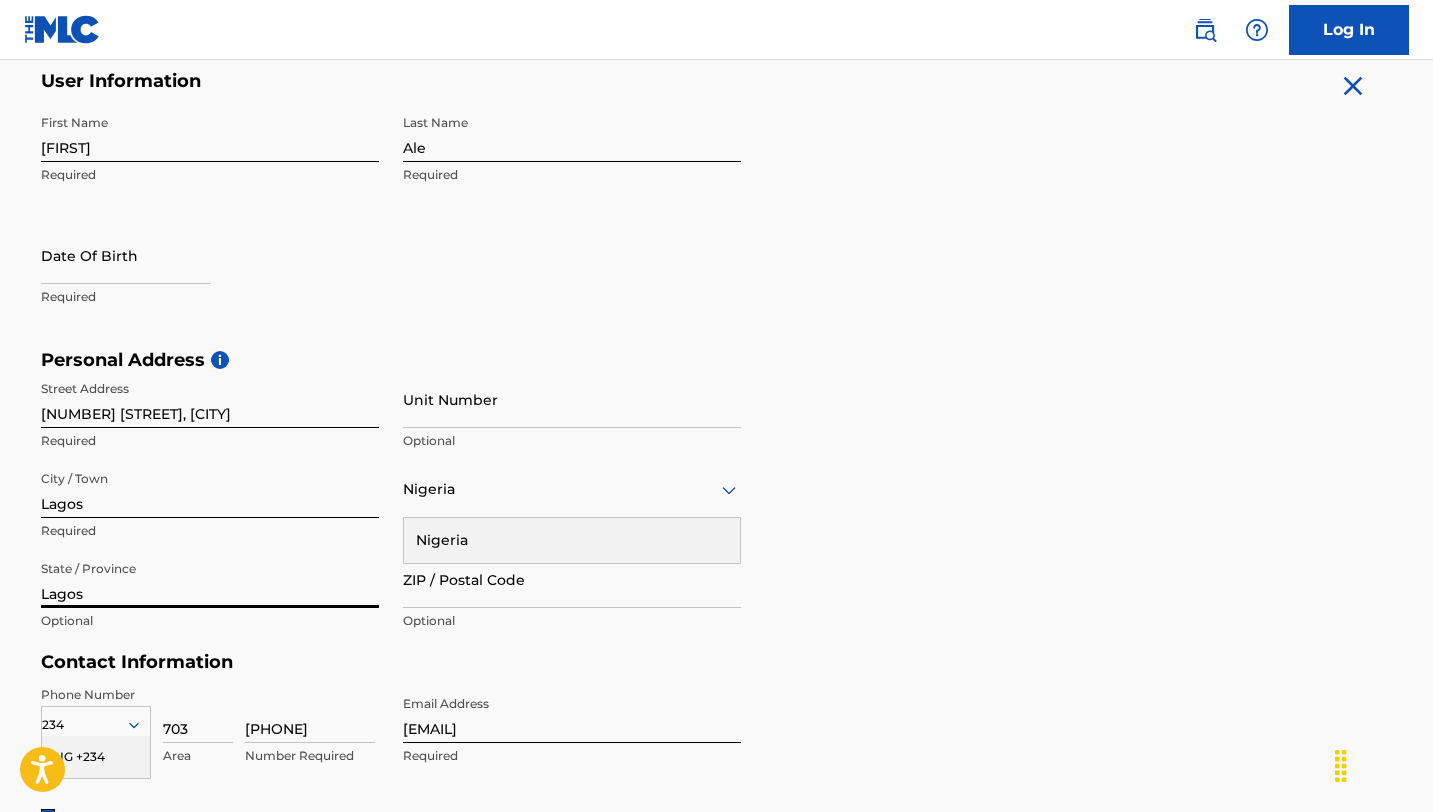 type on "Lagos" 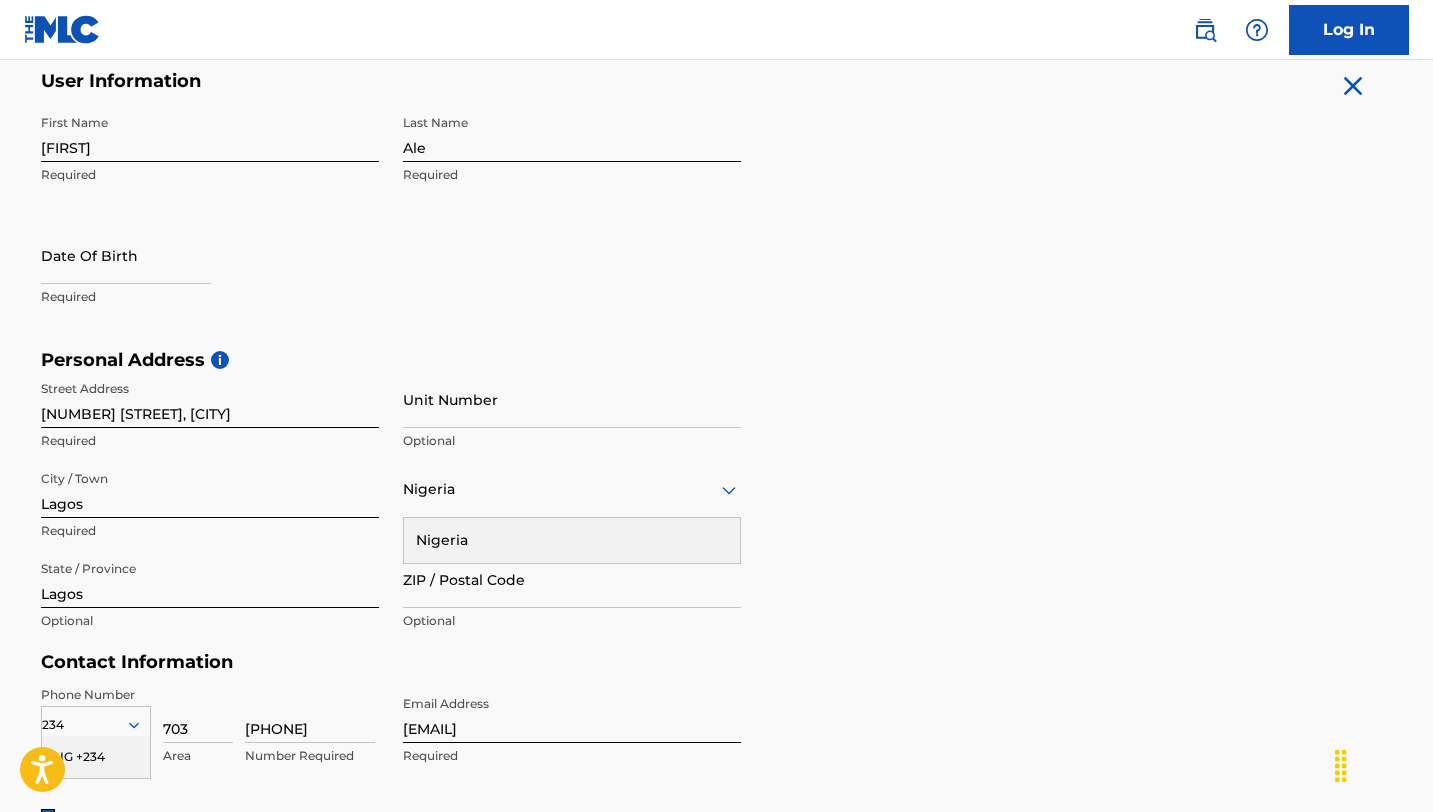 click on "Personal Address i Street Address [NUMBER] [STREET], [CITY] Required Unit Number Optional City / Town [CITY] Required [COUNTRY] [COUNTRY] Required State / Province [STATE] Optional ZIP / Postal Code Optional" at bounding box center (717, 500) 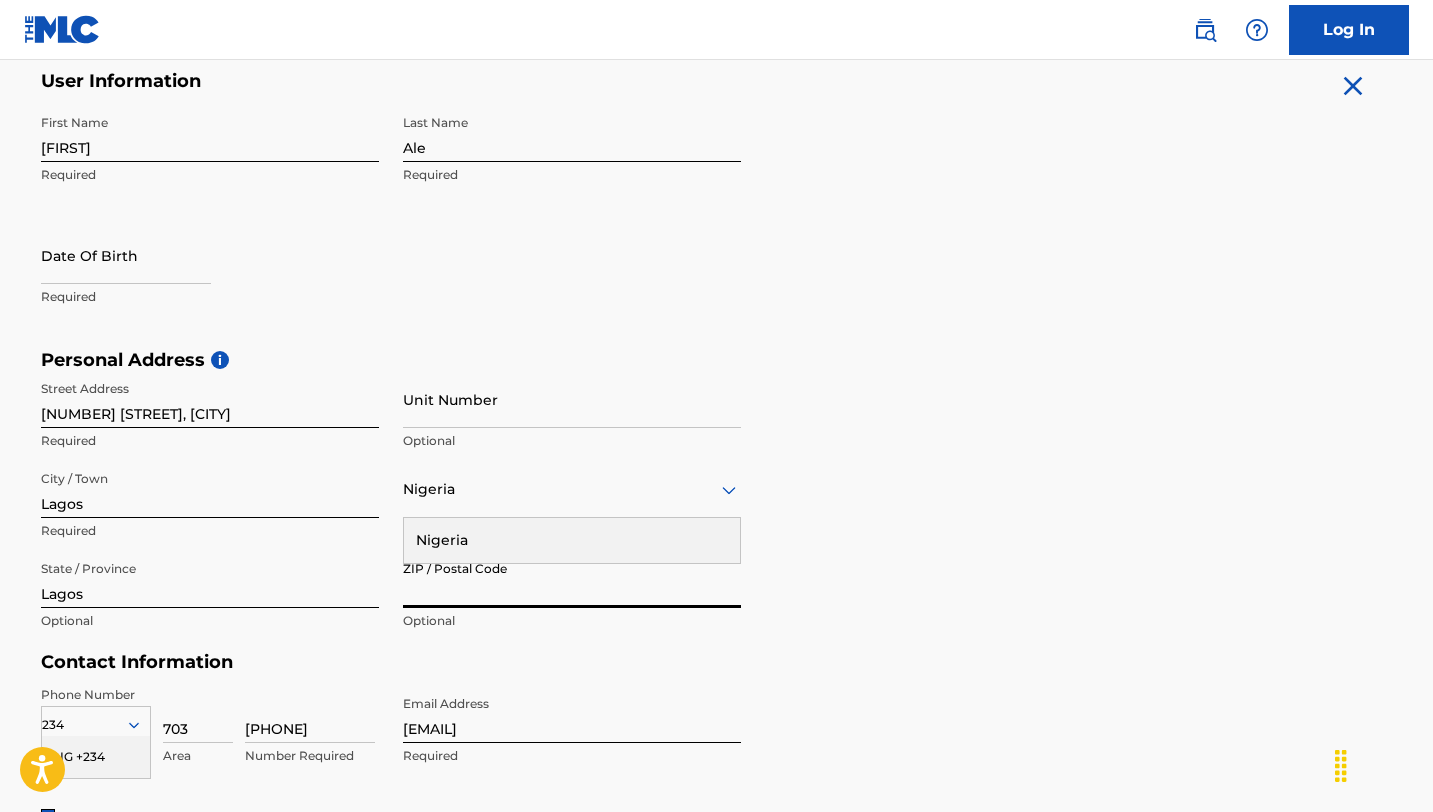 click on "ZIP / Postal Code" at bounding box center (572, 579) 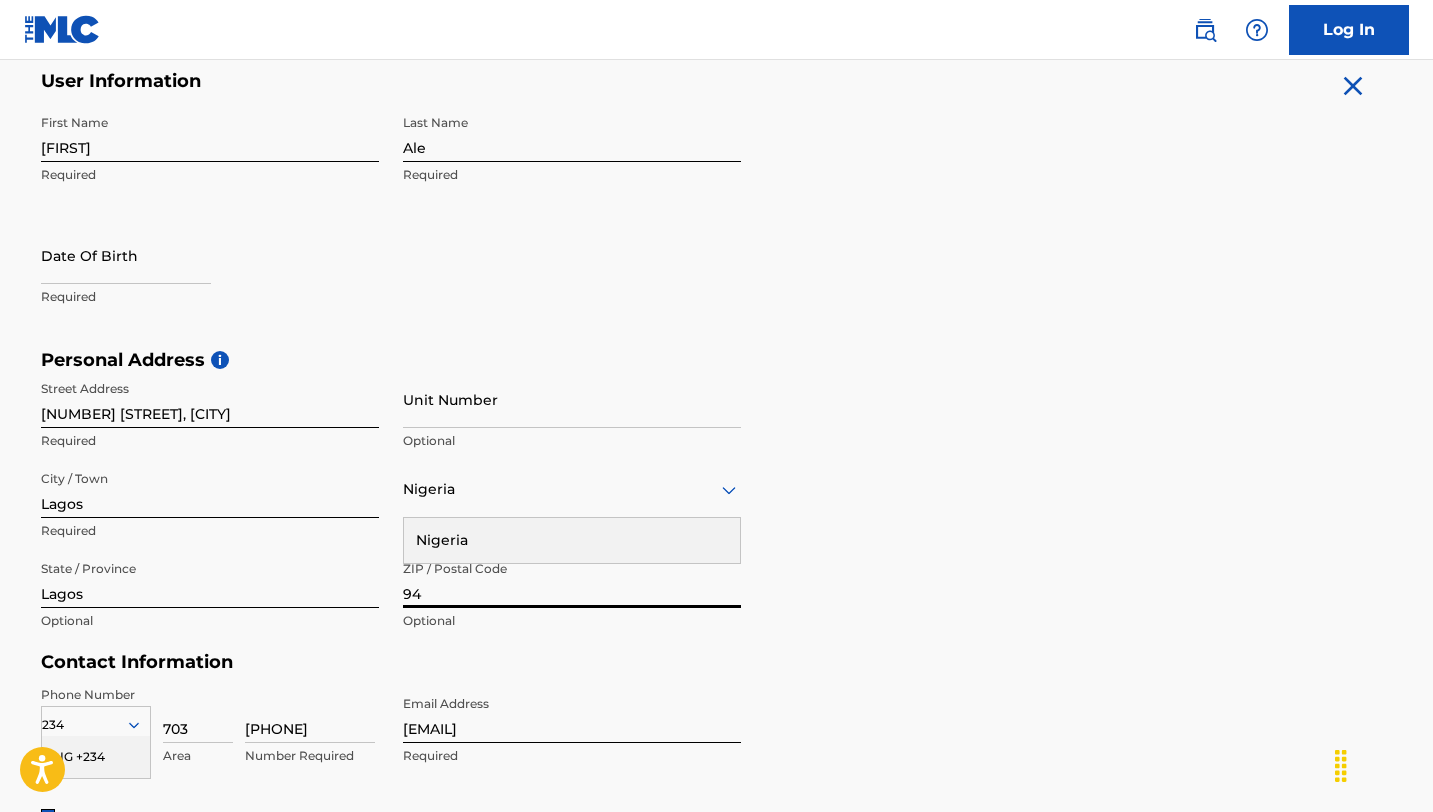type on "9" 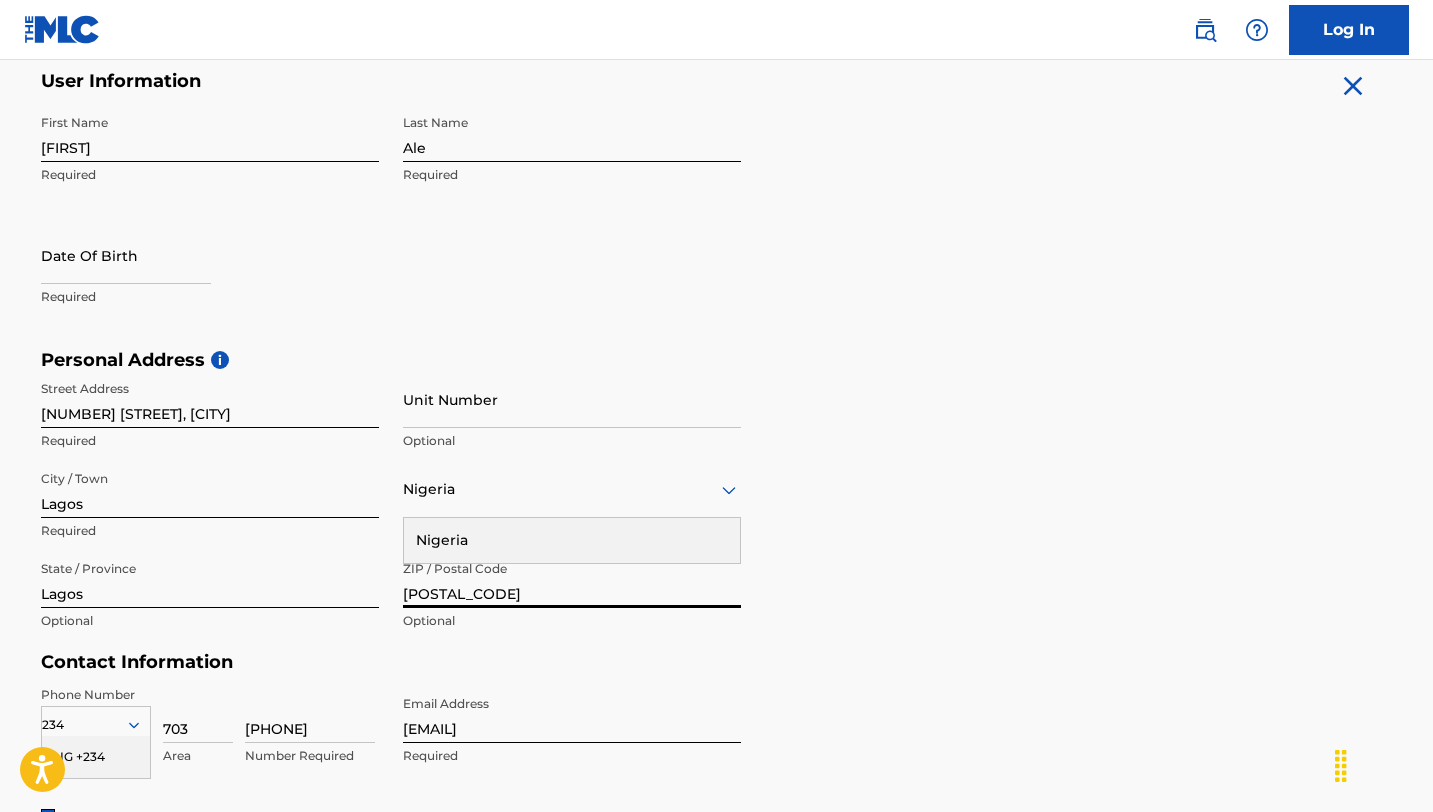 type on "[POSTAL_CODE]" 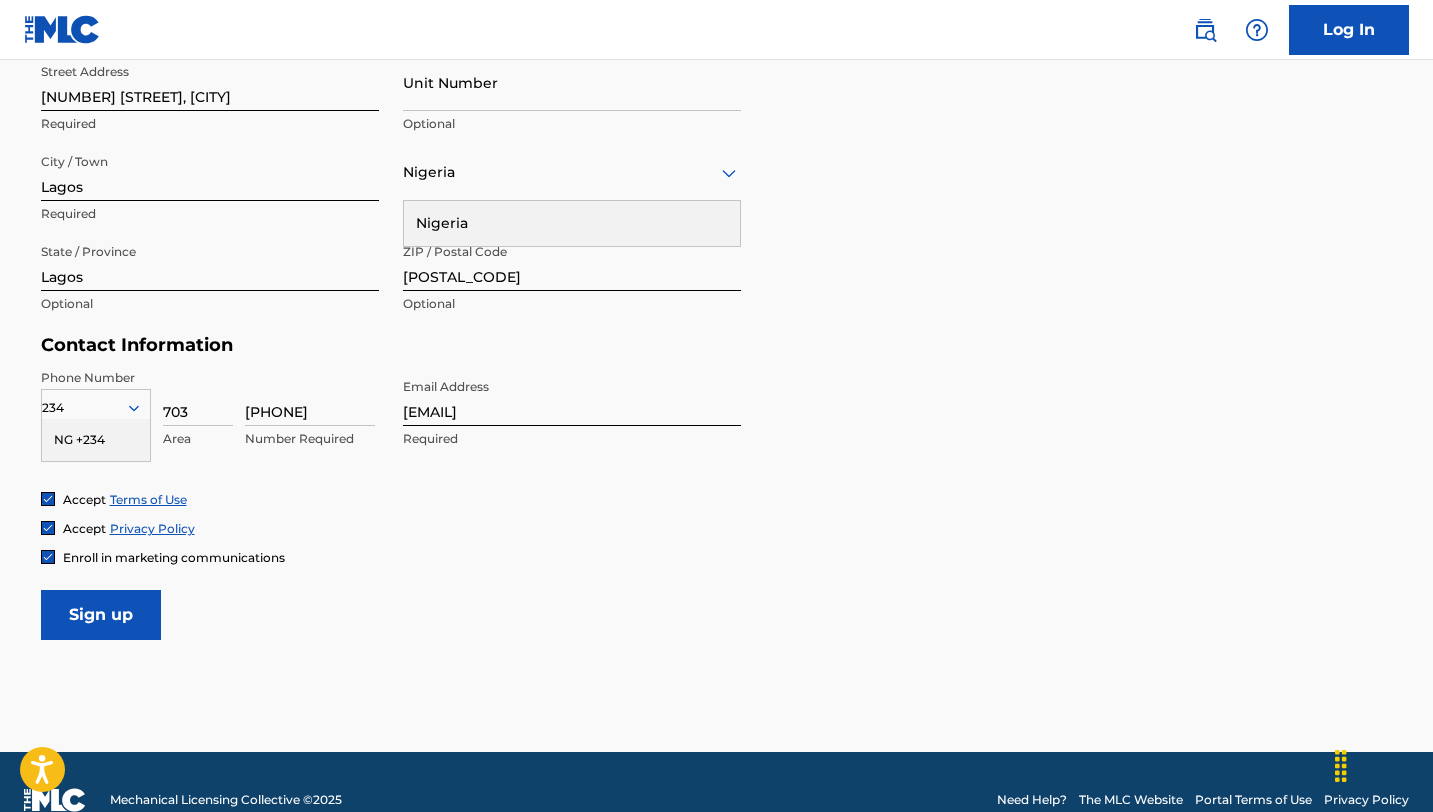 scroll, scrollTop: 751, scrollLeft: 0, axis: vertical 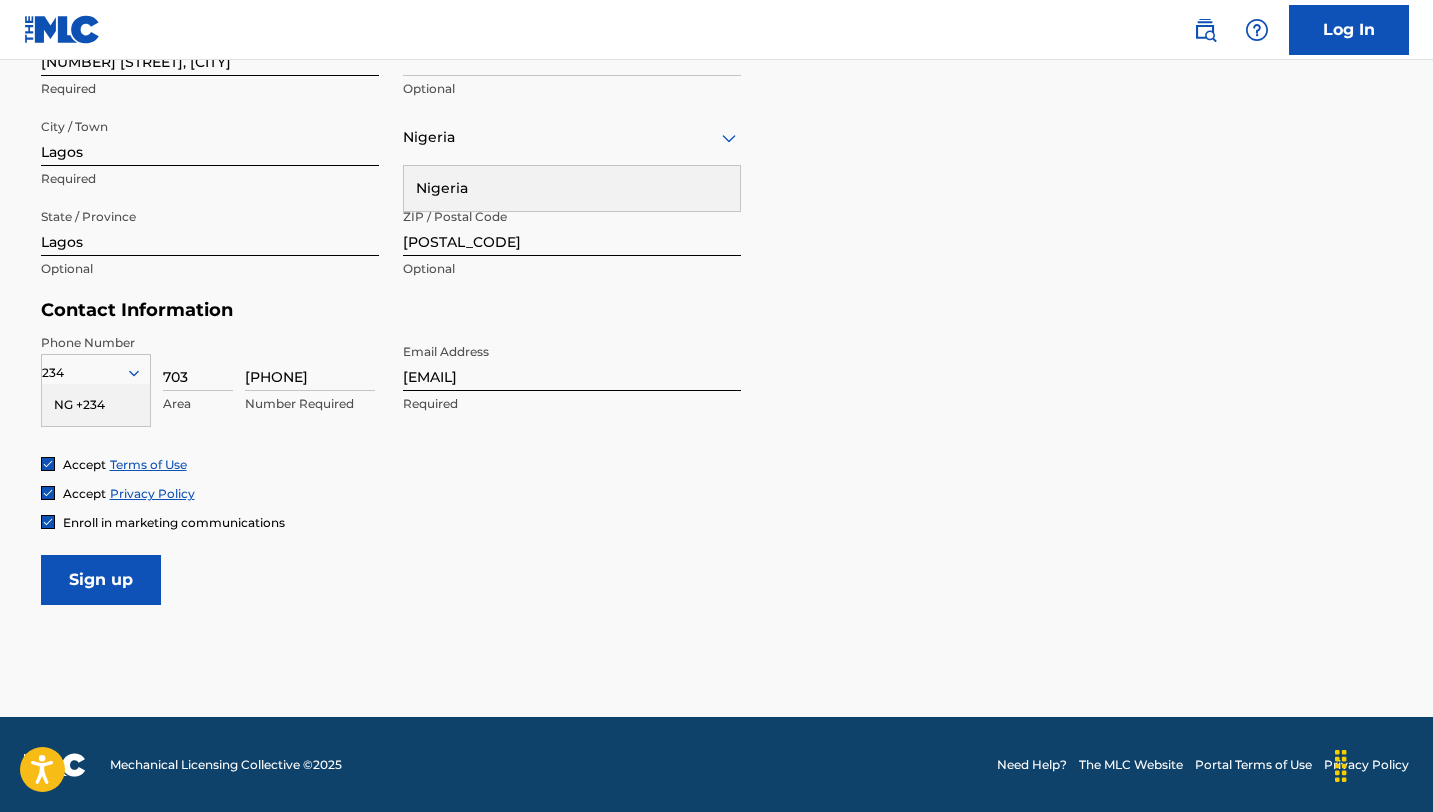 click at bounding box center [48, 522] 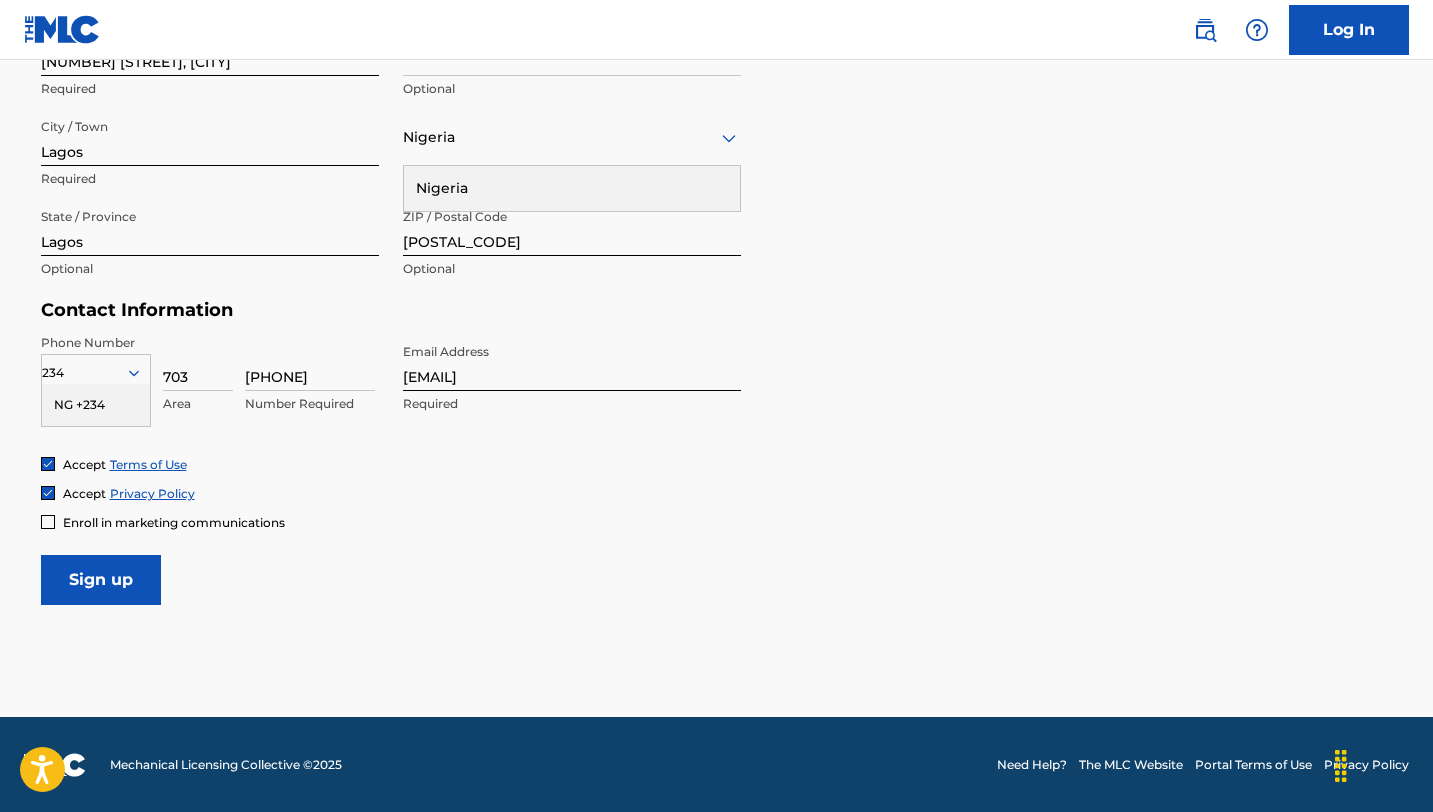 click on "Enroll in marketing communications" at bounding box center [163, 522] 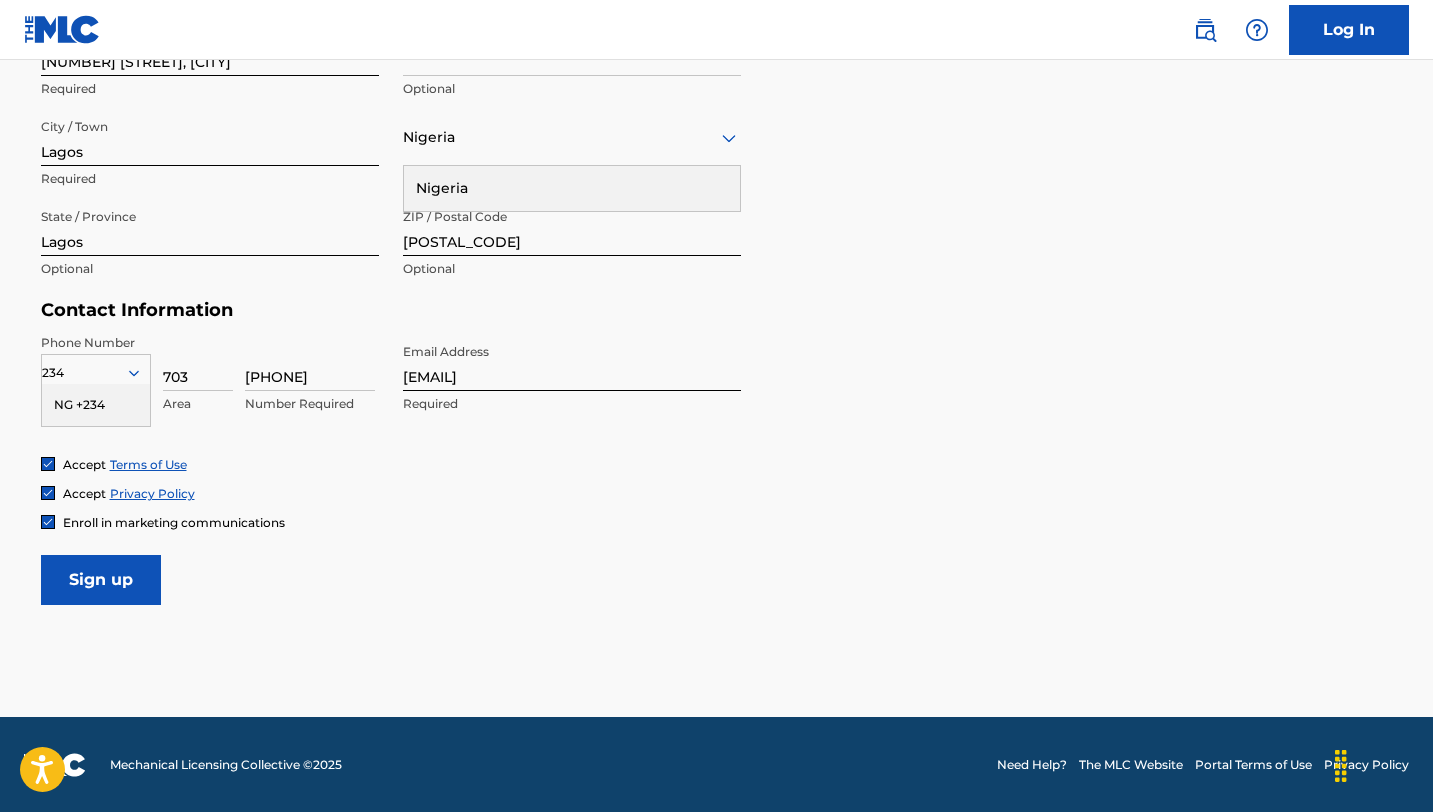 click on "Sign up" at bounding box center (101, 580) 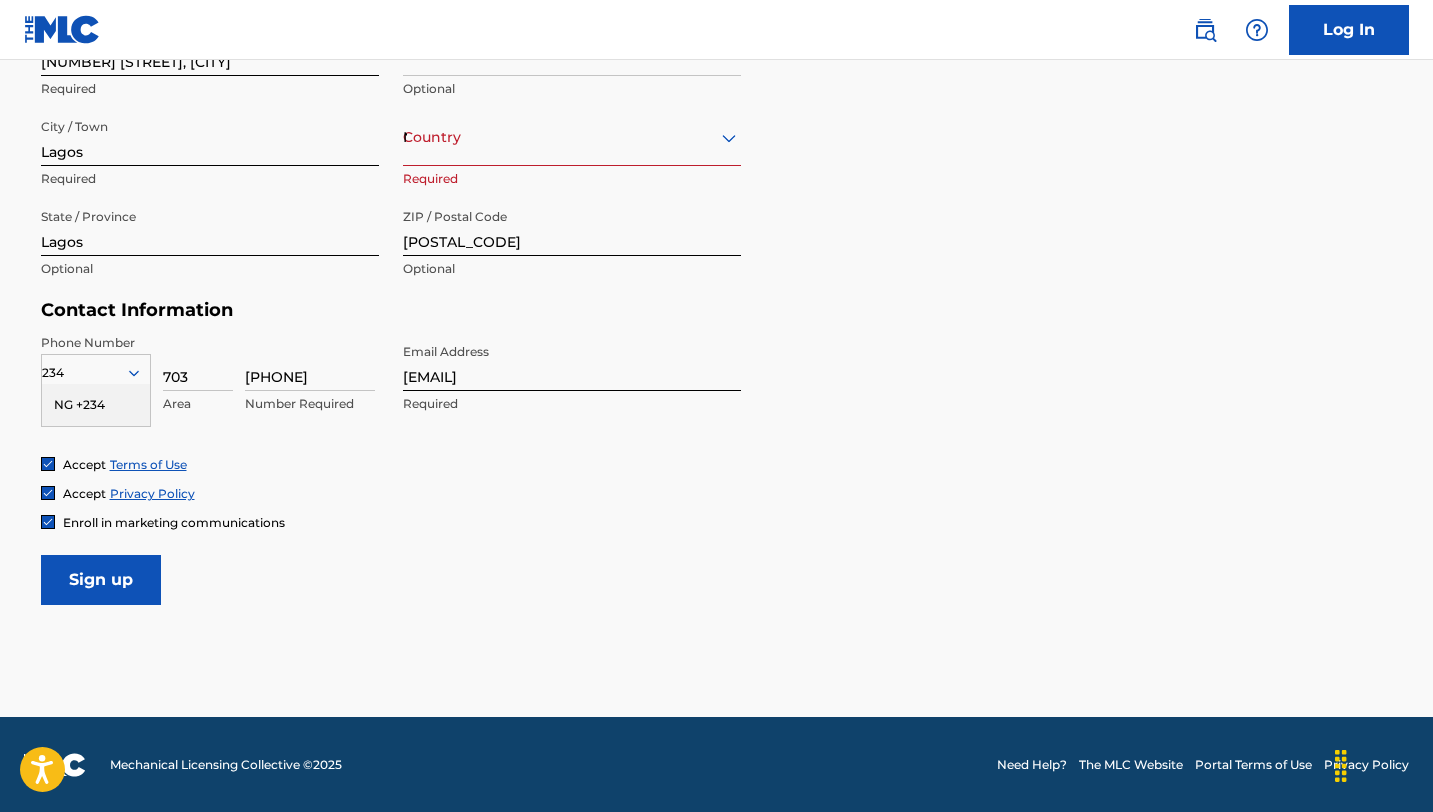 click on "Sign up" at bounding box center (101, 580) 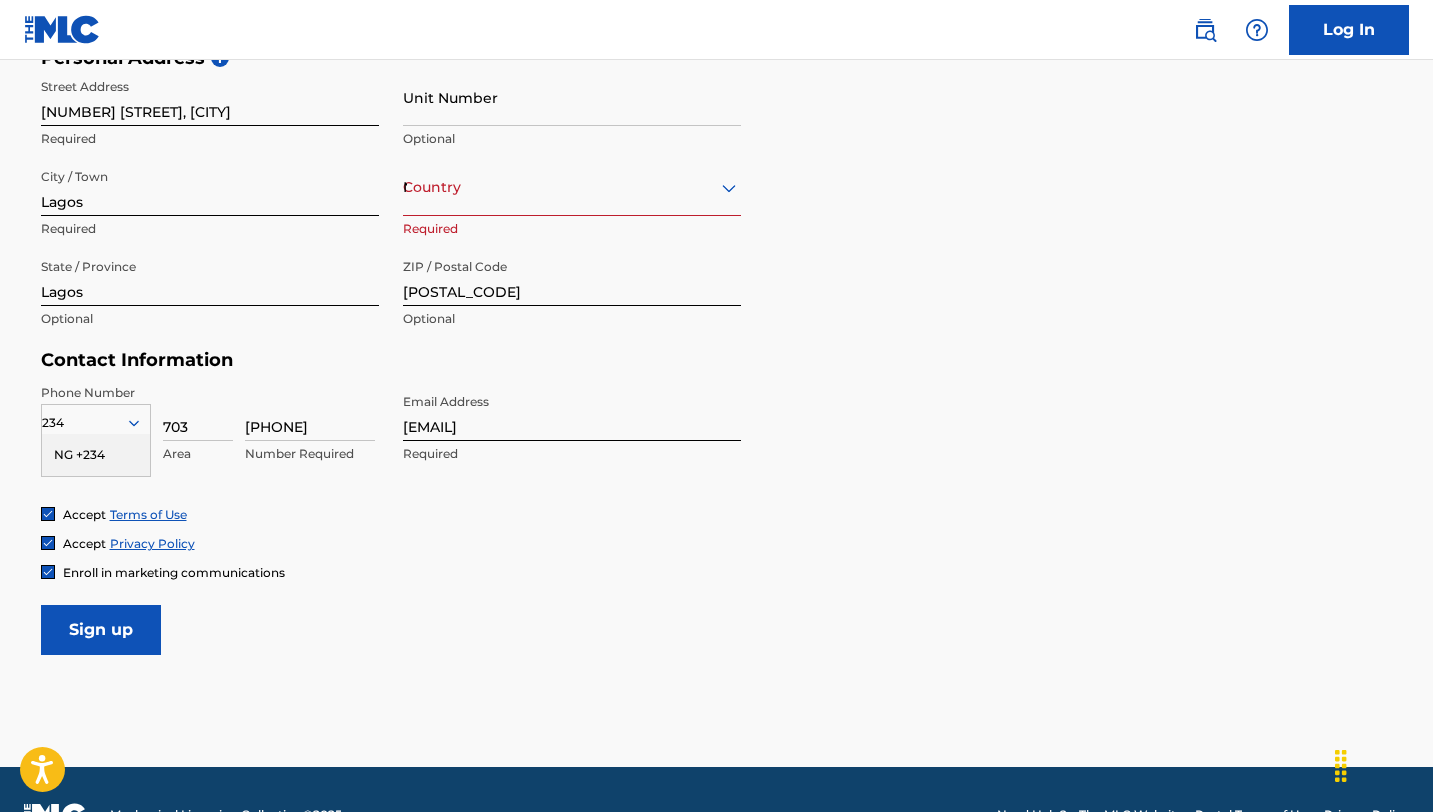 scroll, scrollTop: 698, scrollLeft: 0, axis: vertical 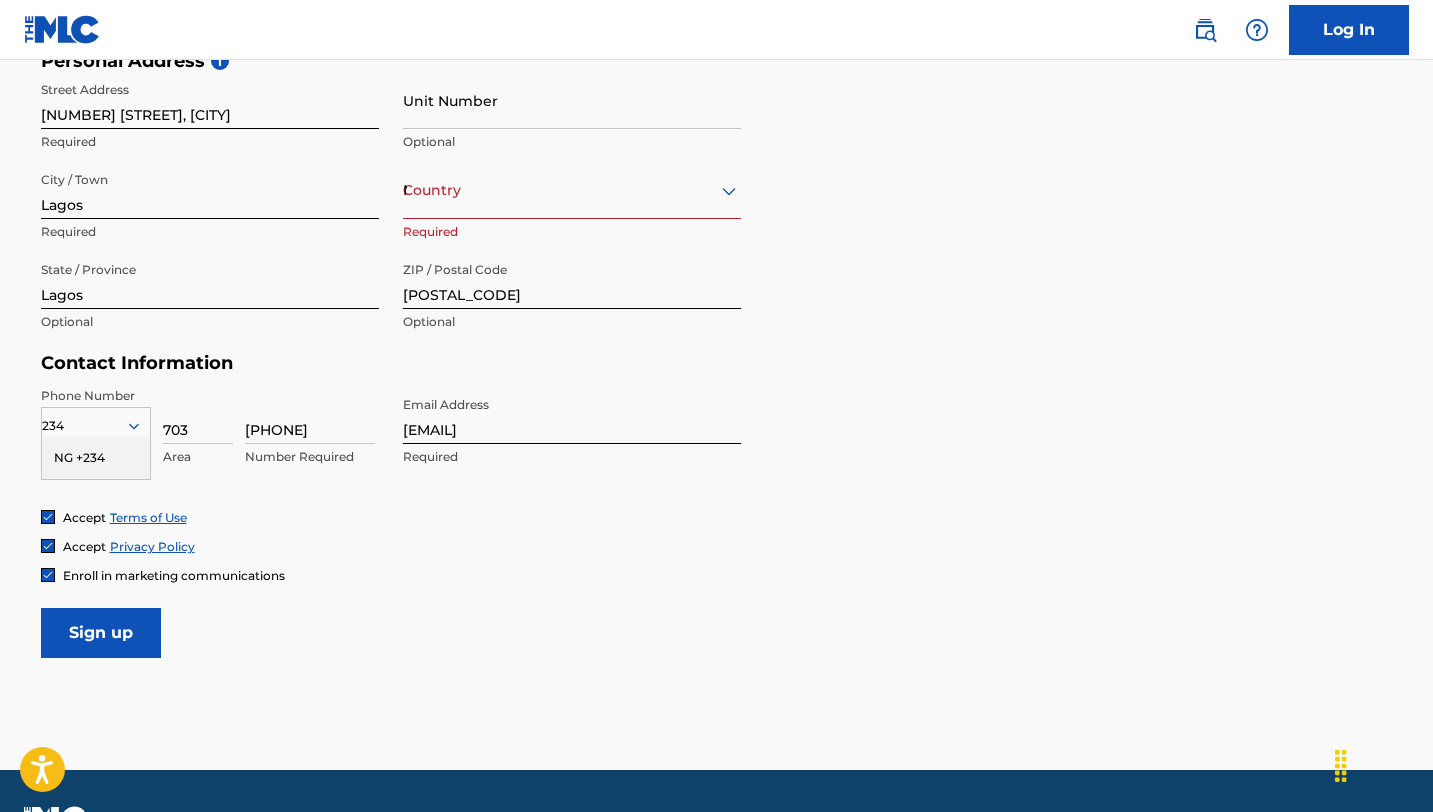 click on "[PHONE]" at bounding box center (310, 415) 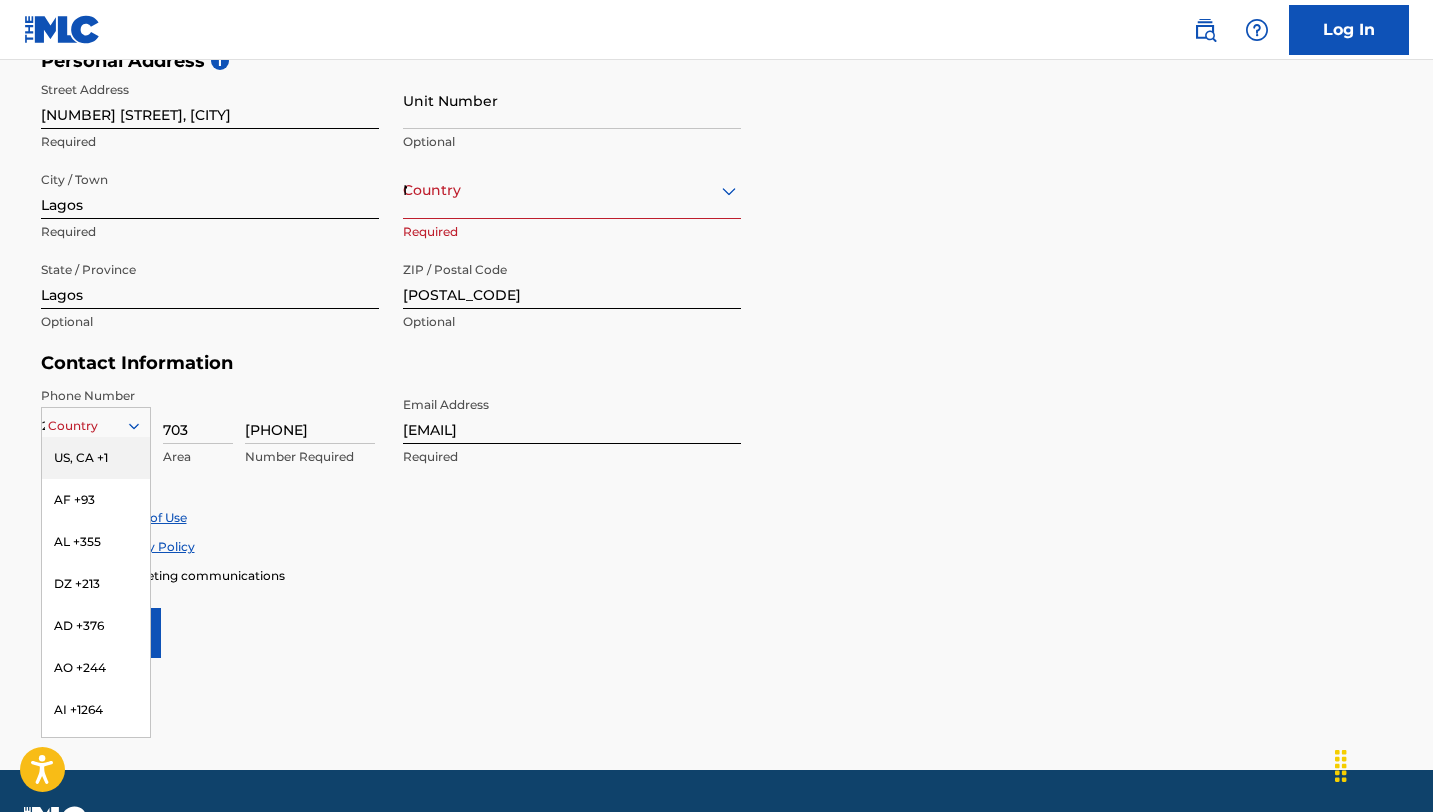 click 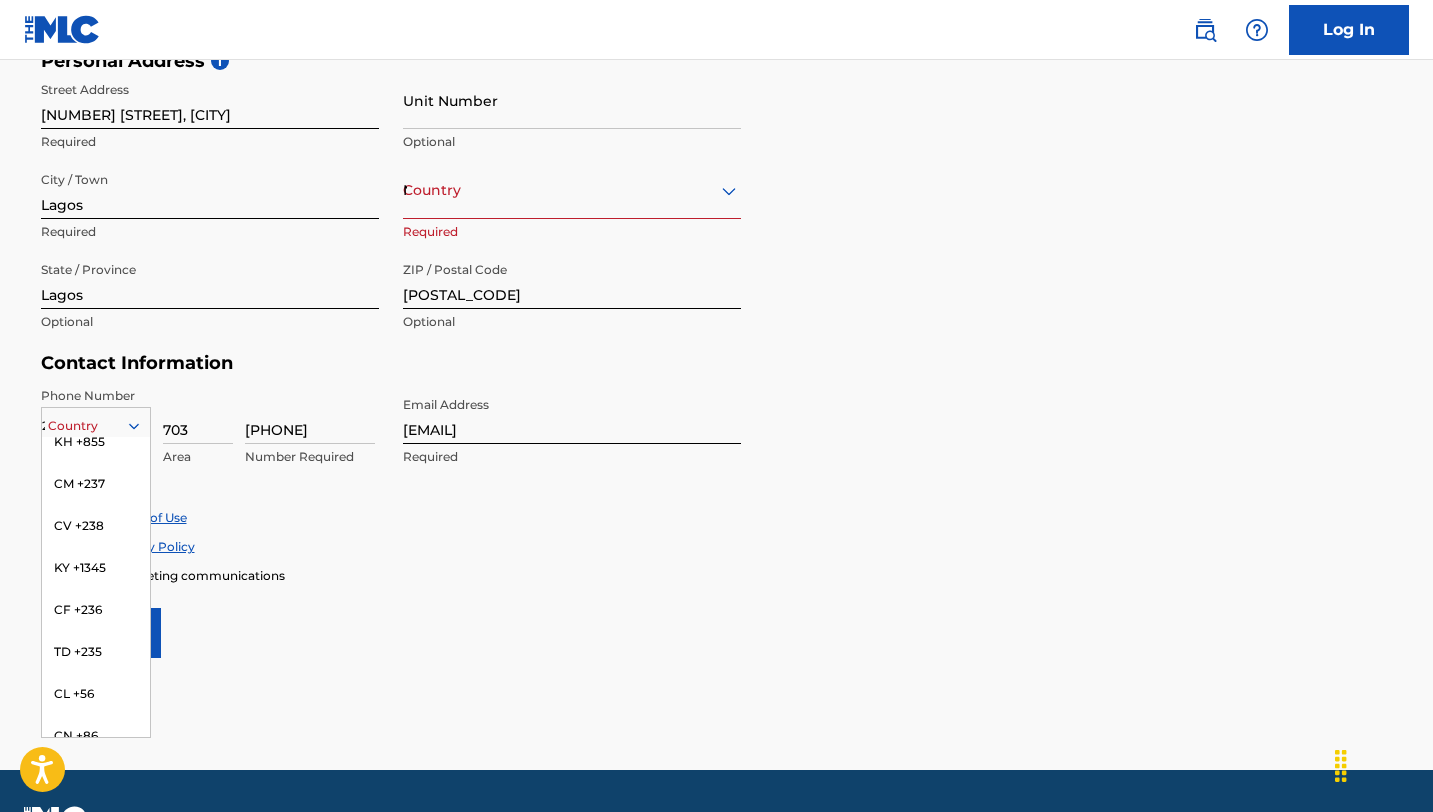 scroll, scrollTop: 1519, scrollLeft: 0, axis: vertical 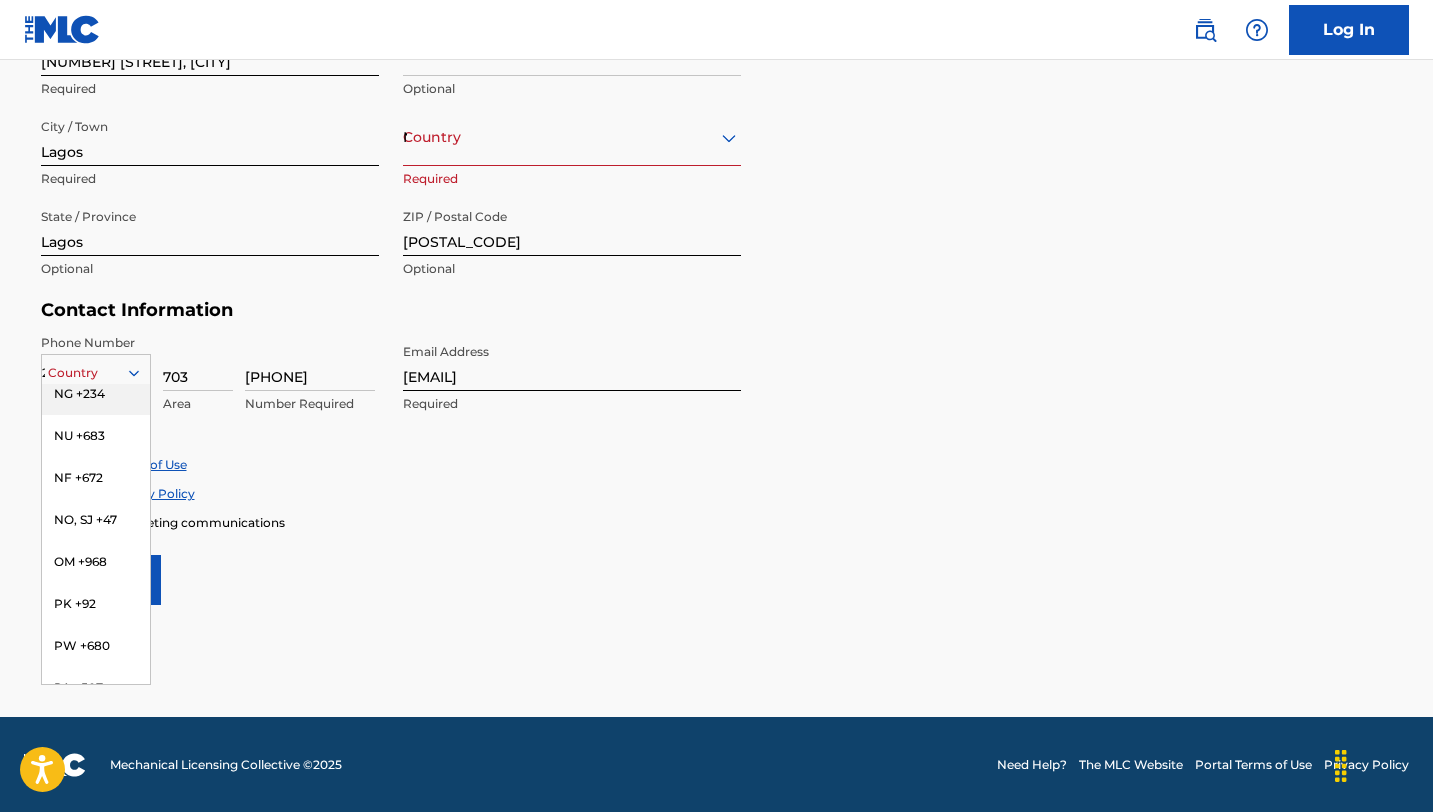click on "NG +234" at bounding box center [96, 394] 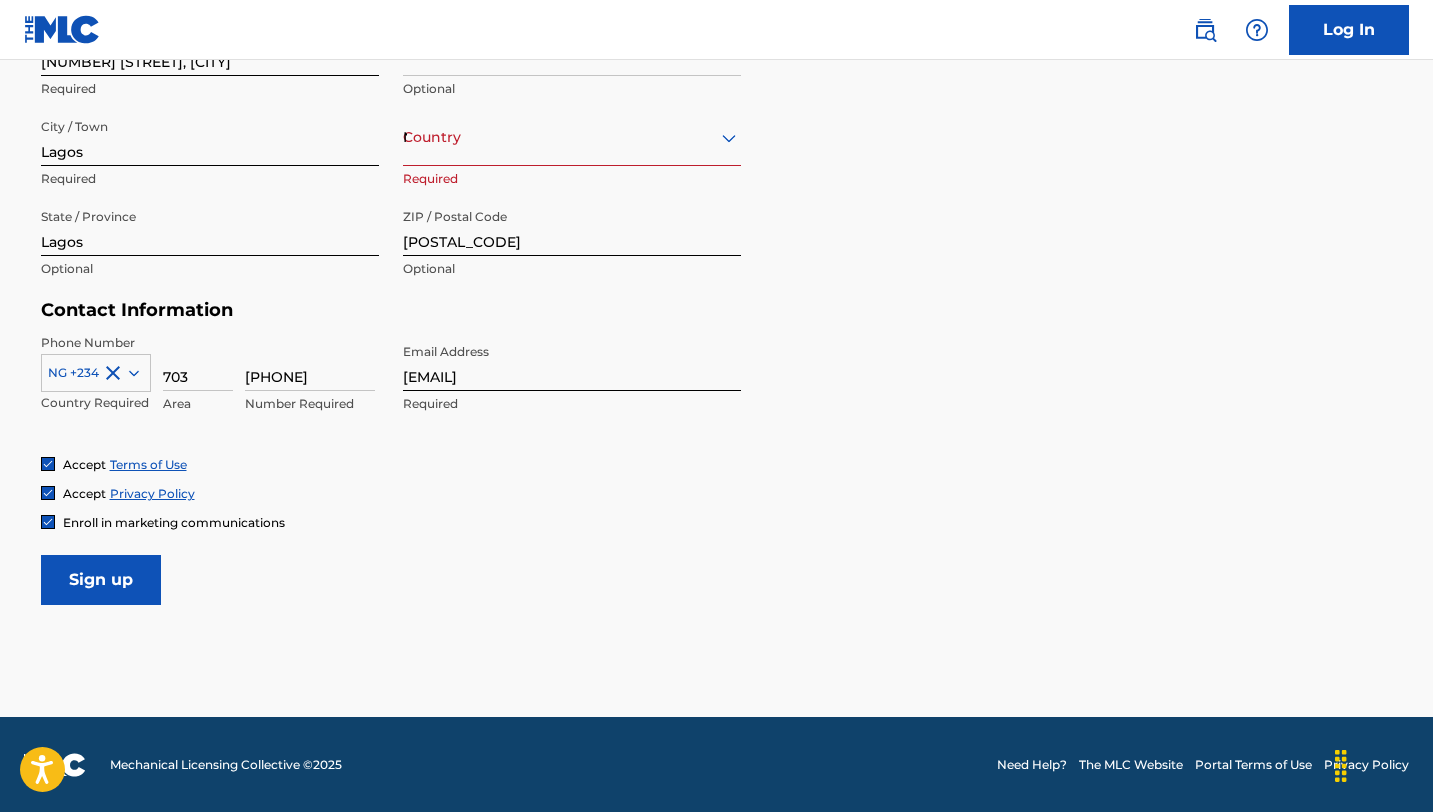 click on "703" at bounding box center (198, 362) 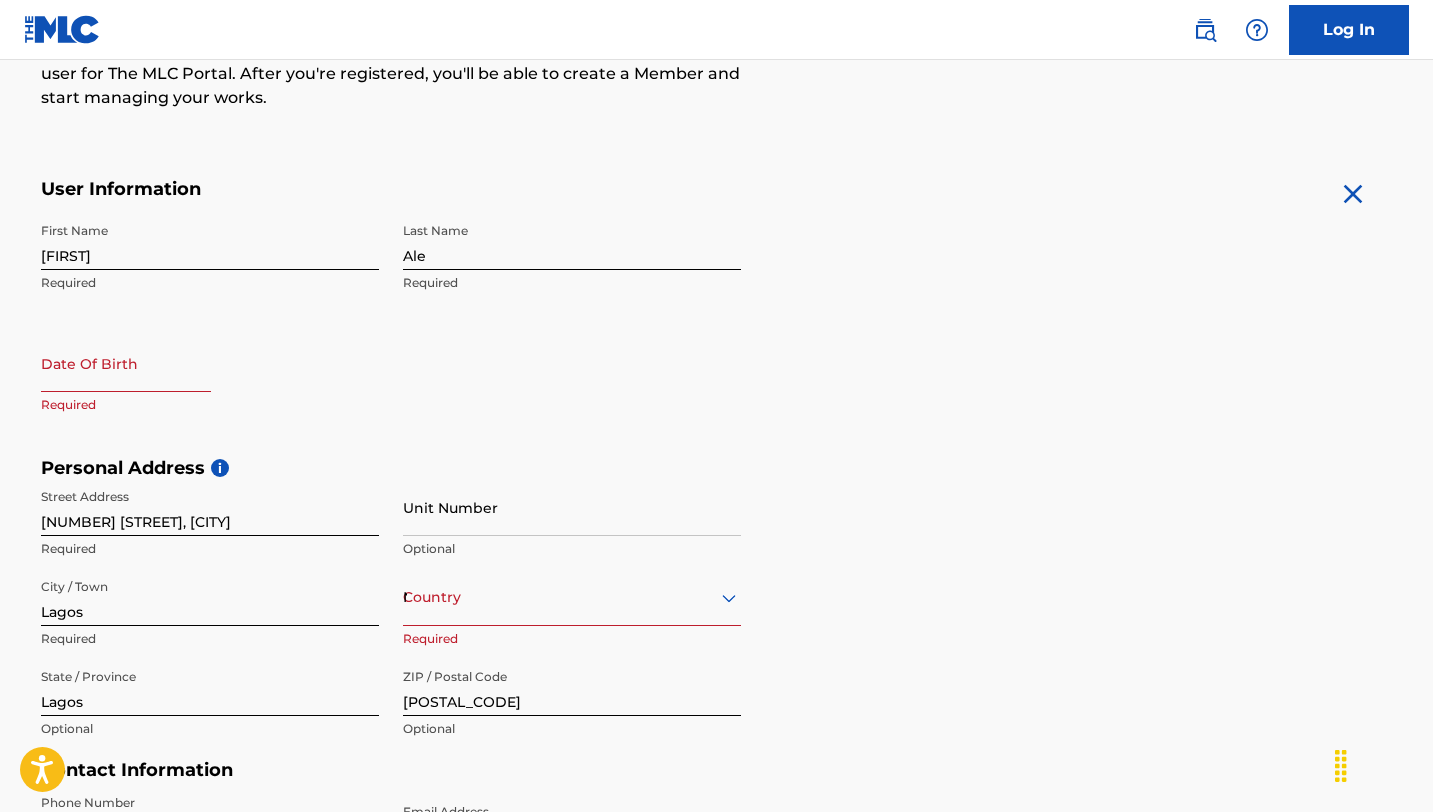 scroll, scrollTop: 275, scrollLeft: 0, axis: vertical 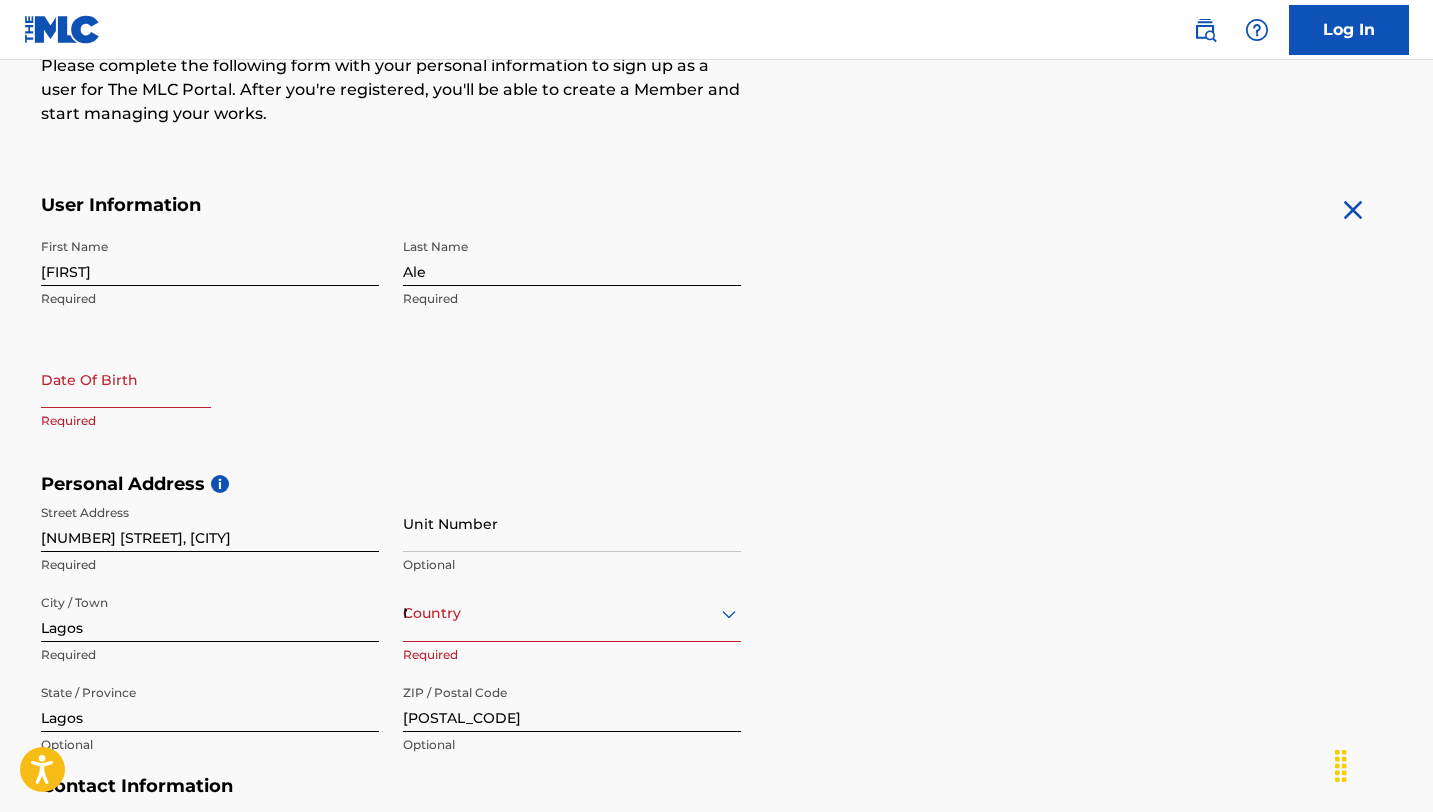 click at bounding box center (126, 379) 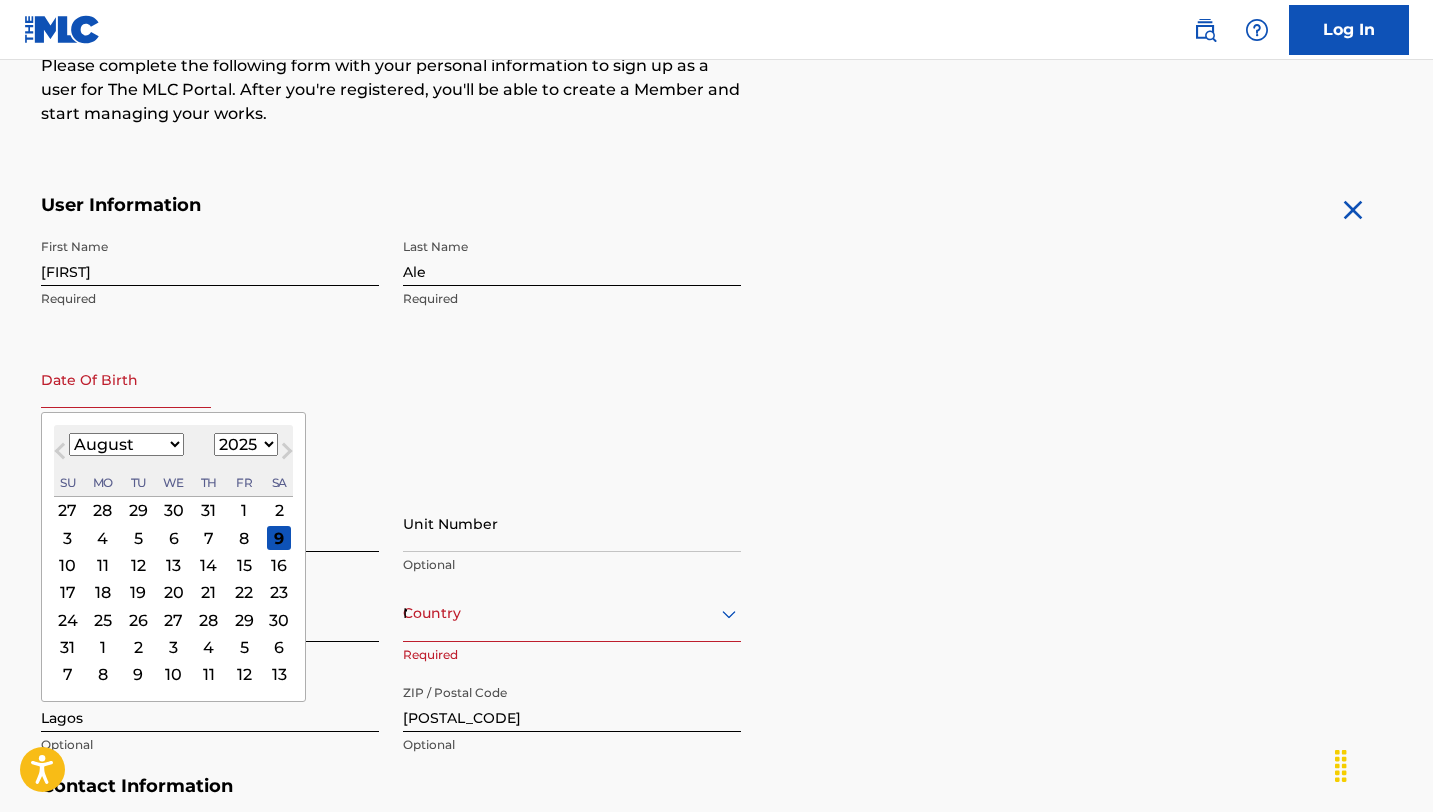 click on "January February March April May June July August September October November December" at bounding box center (126, 444) 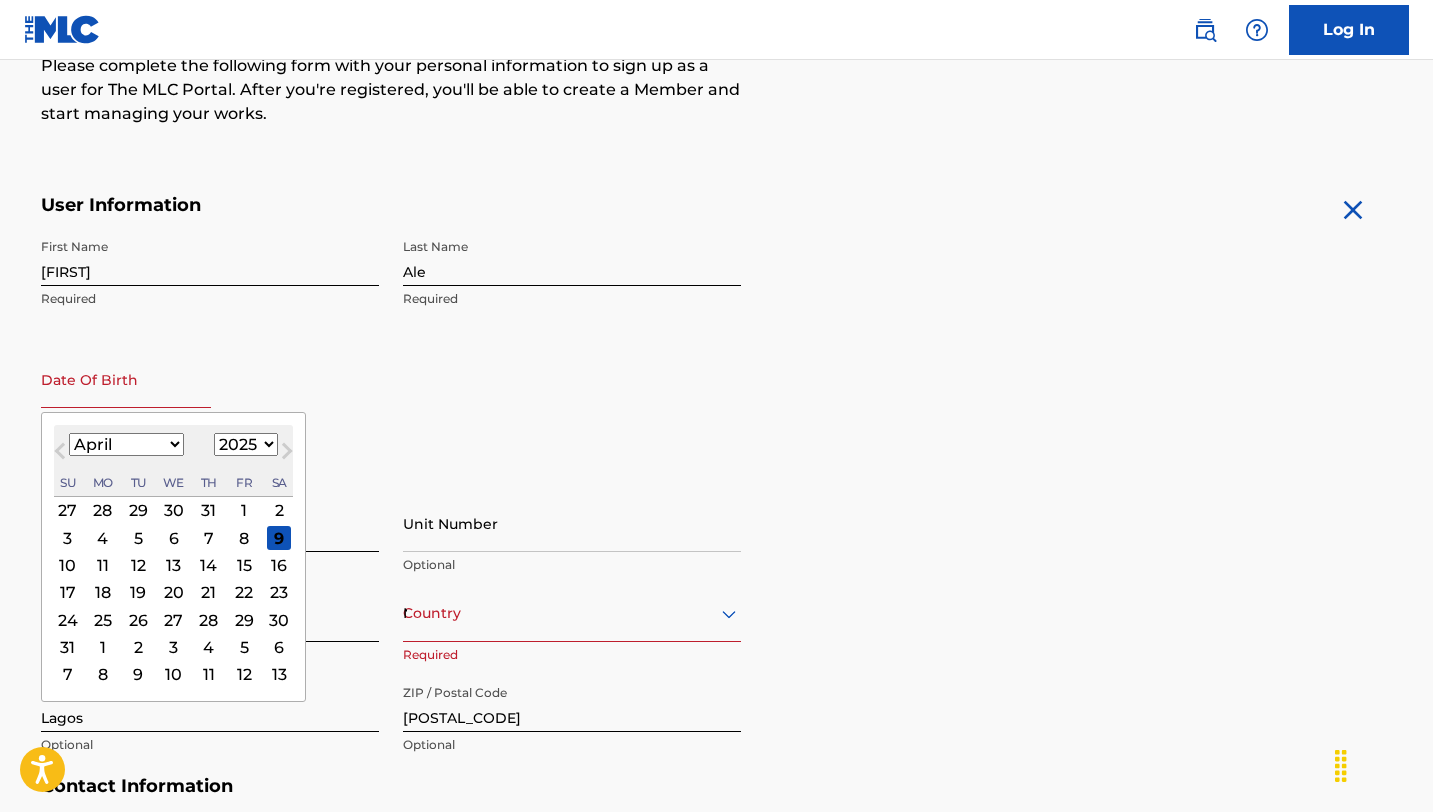 click on "January February March April May June July August September October November December" at bounding box center [126, 444] 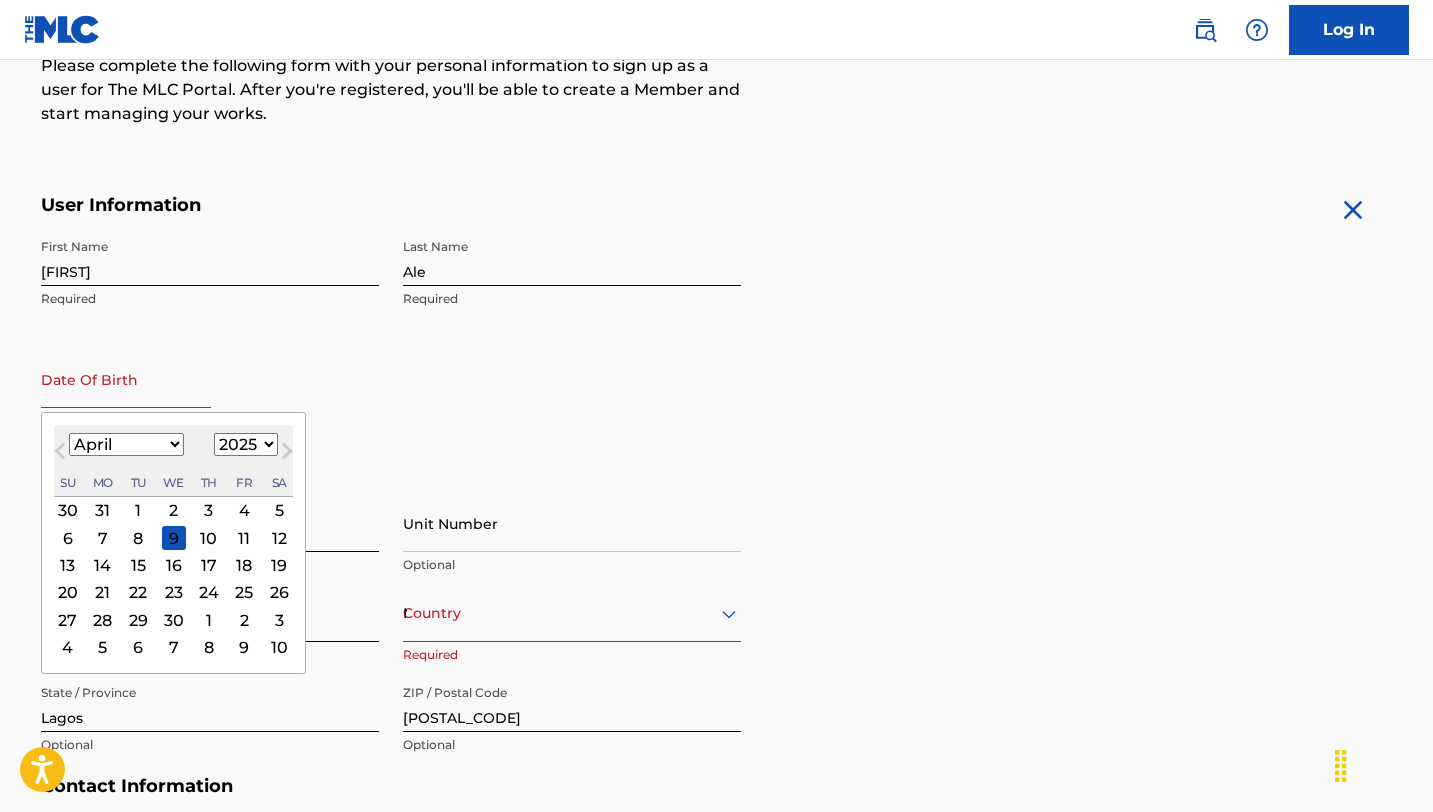 click on "1900 1901 1902 1903 1904 1905 1906 1907 1908 1909 1910 1911 1912 1913 1914 1915 1916 1917 1918 1919 1920 1921 1922 1923 1924 1925 1926 1927 1928 1929 1930 1931 1932 1933 1934 1935 1936 1937 1938 1939 1940 1941 1942 1943 1944 1945 1946 1947 1948 1949 1950 1951 1952 1953 1954 1955 1956 1957 1958 1959 1960 1961 1962 1963 1964 1965 1966 1967 1968 1969 1970 1971 1972 1973 1974 1975 1976 1977 1978 1979 1980 1981 1982 1983 1984 1985 1986 1987 1988 1989 1990 1991 1992 1993 1994 1995 1996 1997 1998 1999 2000 2001 2002 2003 2004 2005 2006 2007 2008 2009 2010 2011 2012 2013 2014 2015 2016 2017 2018 2019 2020 2021 2022 2023 2024 2025 2026 2027 2028 2029 2030 2031 2032 2033 2034 2035 2036 2037 2038 2039 2040 2041 2042 2043 2044 2045 2046 2047 2048 2049 2050 2051 2052 2053 2054 2055 2056 2057 2058 2059 2060 2061 2062 2063 2064 2065 2066 2067 2068 2069 2070 2071 2072 2073 2074 2075 2076 2077 2078 2079 2080 2081 2082 2083 2084 2085 2086 2087 2088 2089 2090 2091 2092 2093 2094 2095 2096 2097 2098 2099 2100" at bounding box center (246, 444) 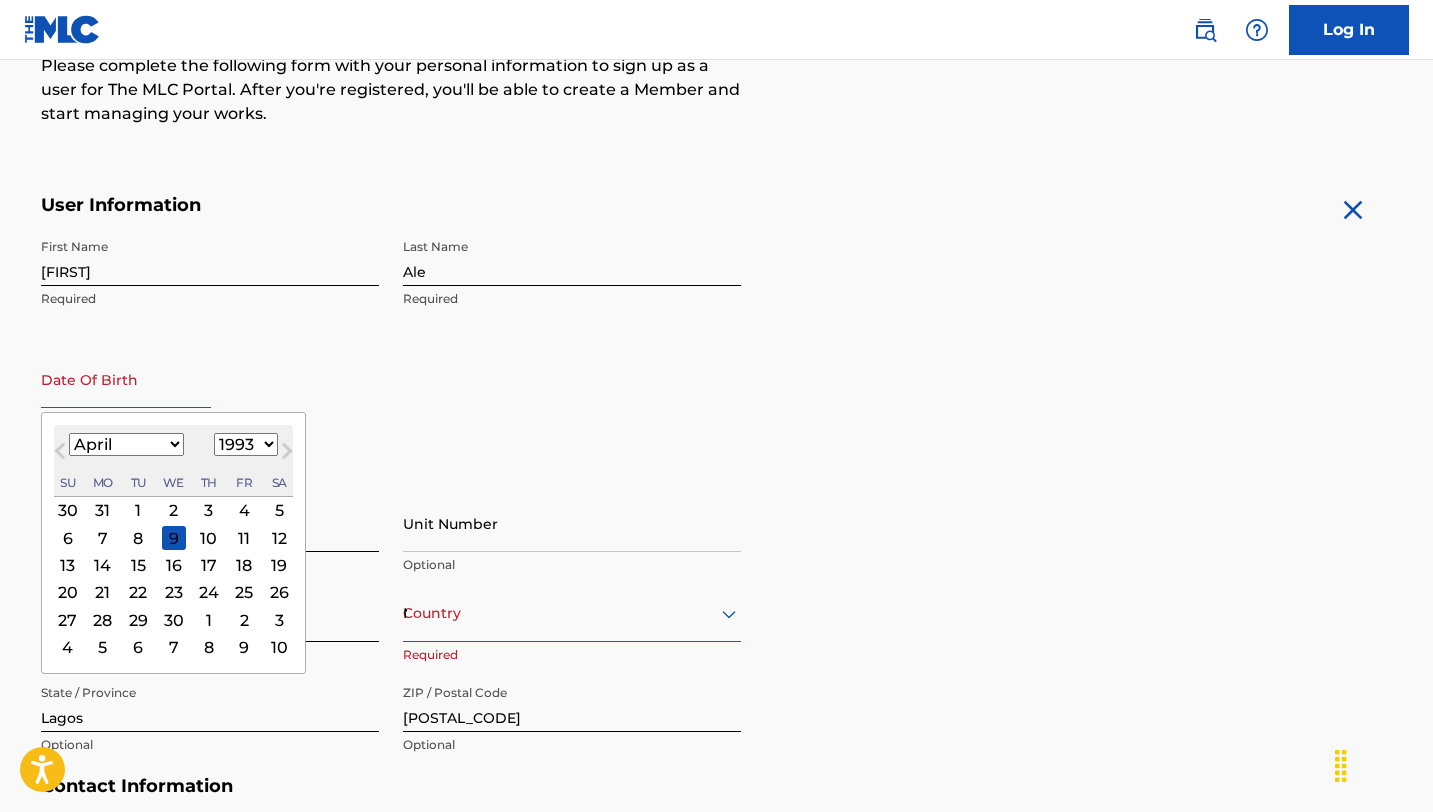 click on "1900 1901 1902 1903 1904 1905 1906 1907 1908 1909 1910 1911 1912 1913 1914 1915 1916 1917 1918 1919 1920 1921 1922 1923 1924 1925 1926 1927 1928 1929 1930 1931 1932 1933 1934 1935 1936 1937 1938 1939 1940 1941 1942 1943 1944 1945 1946 1947 1948 1949 1950 1951 1952 1953 1954 1955 1956 1957 1958 1959 1960 1961 1962 1963 1964 1965 1966 1967 1968 1969 1970 1971 1972 1973 1974 1975 1976 1977 1978 1979 1980 1981 1982 1983 1984 1985 1986 1987 1988 1989 1990 1991 1992 1993 1994 1995 1996 1997 1998 1999 2000 2001 2002 2003 2004 2005 2006 2007 2008 2009 2010 2011 2012 2013 2014 2015 2016 2017 2018 2019 2020 2021 2022 2023 2024 2025 2026 2027 2028 2029 2030 2031 2032 2033 2034 2035 2036 2037 2038 2039 2040 2041 2042 2043 2044 2045 2046 2047 2048 2049 2050 2051 2052 2053 2054 2055 2056 2057 2058 2059 2060 2061 2062 2063 2064 2065 2066 2067 2068 2069 2070 2071 2072 2073 2074 2075 2076 2077 2078 2079 2080 2081 2082 2083 2084 2085 2086 2087 2088 2089 2090 2091 2092 2093 2094 2095 2096 2097 2098 2099 2100" at bounding box center [246, 444] 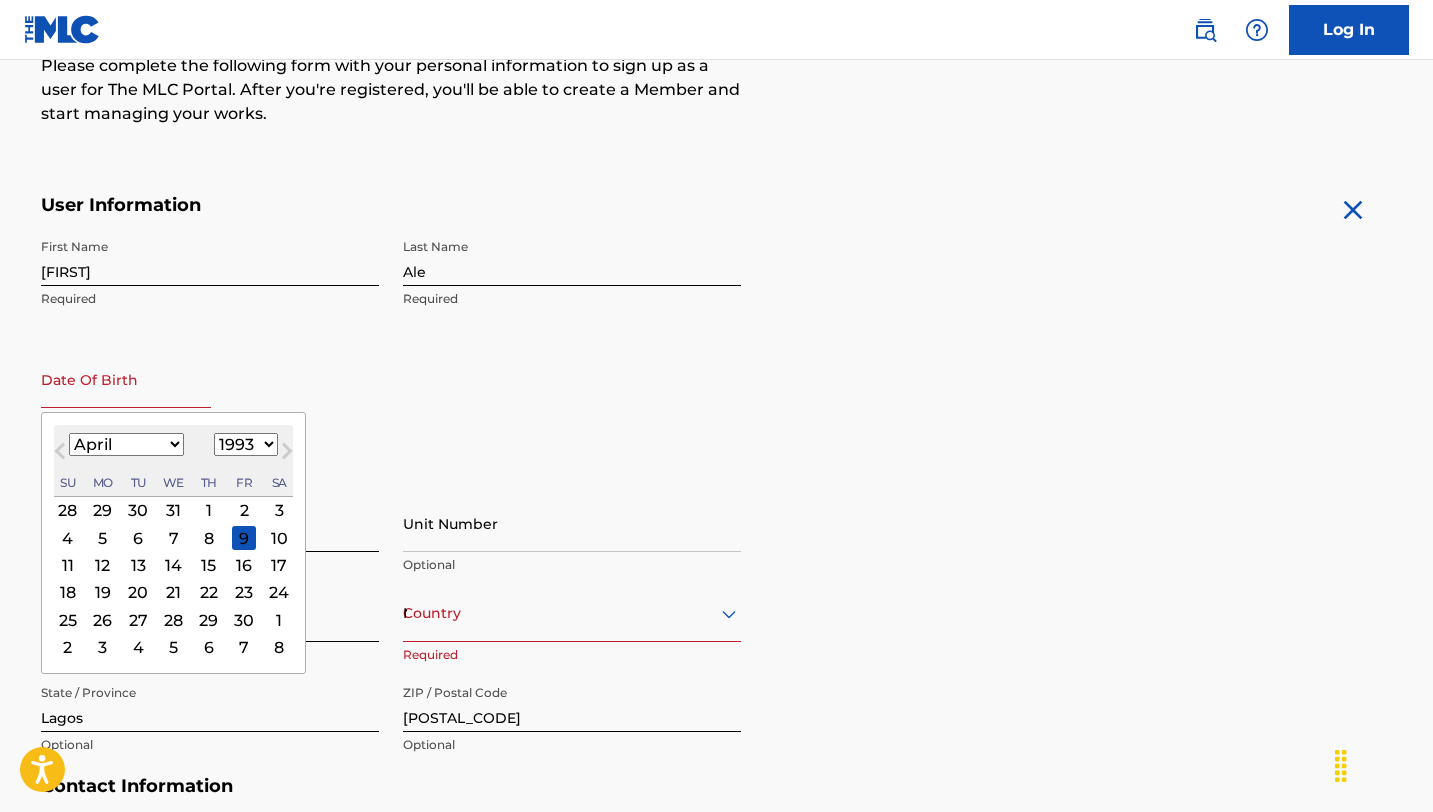 click on "13" at bounding box center [138, 565] 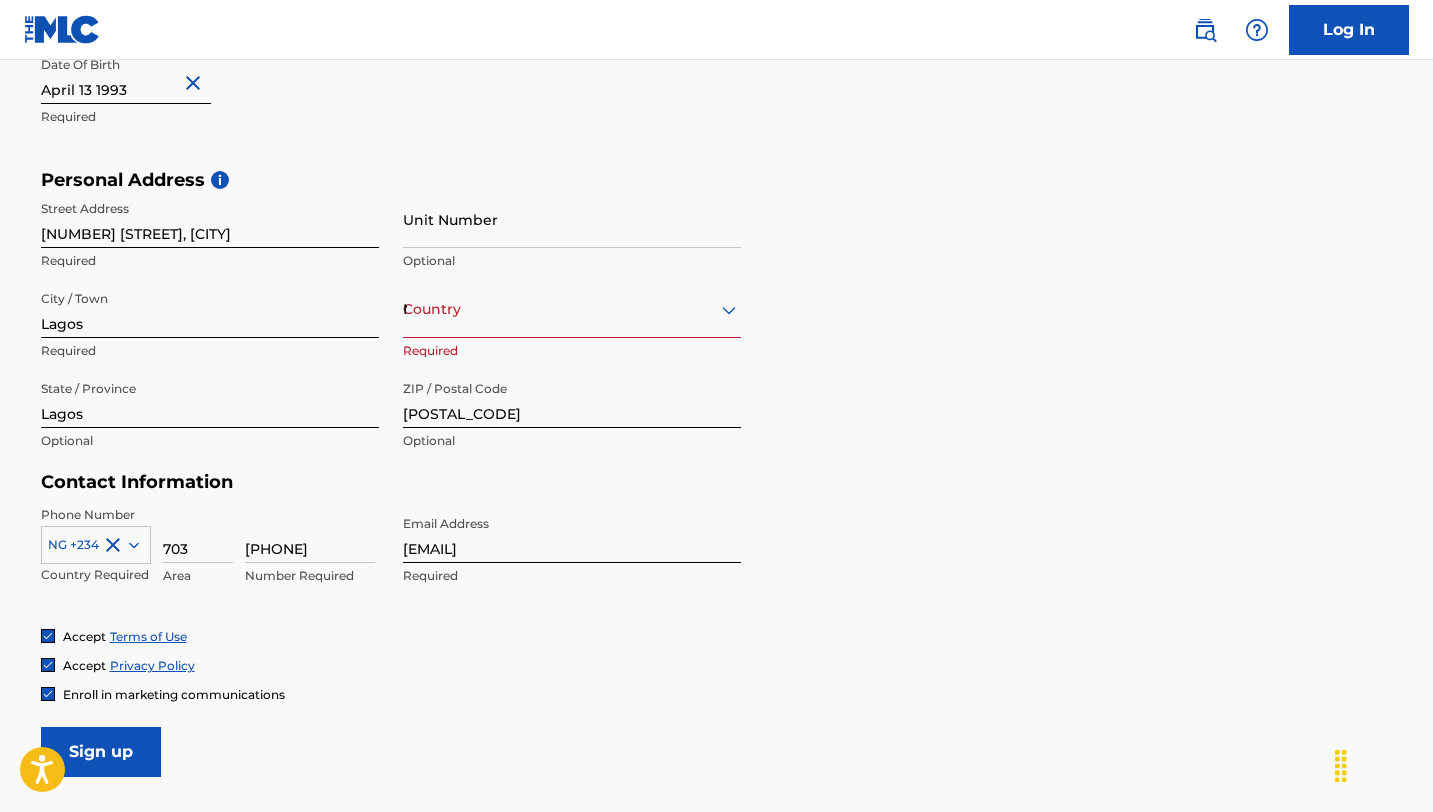 scroll, scrollTop: 582, scrollLeft: 0, axis: vertical 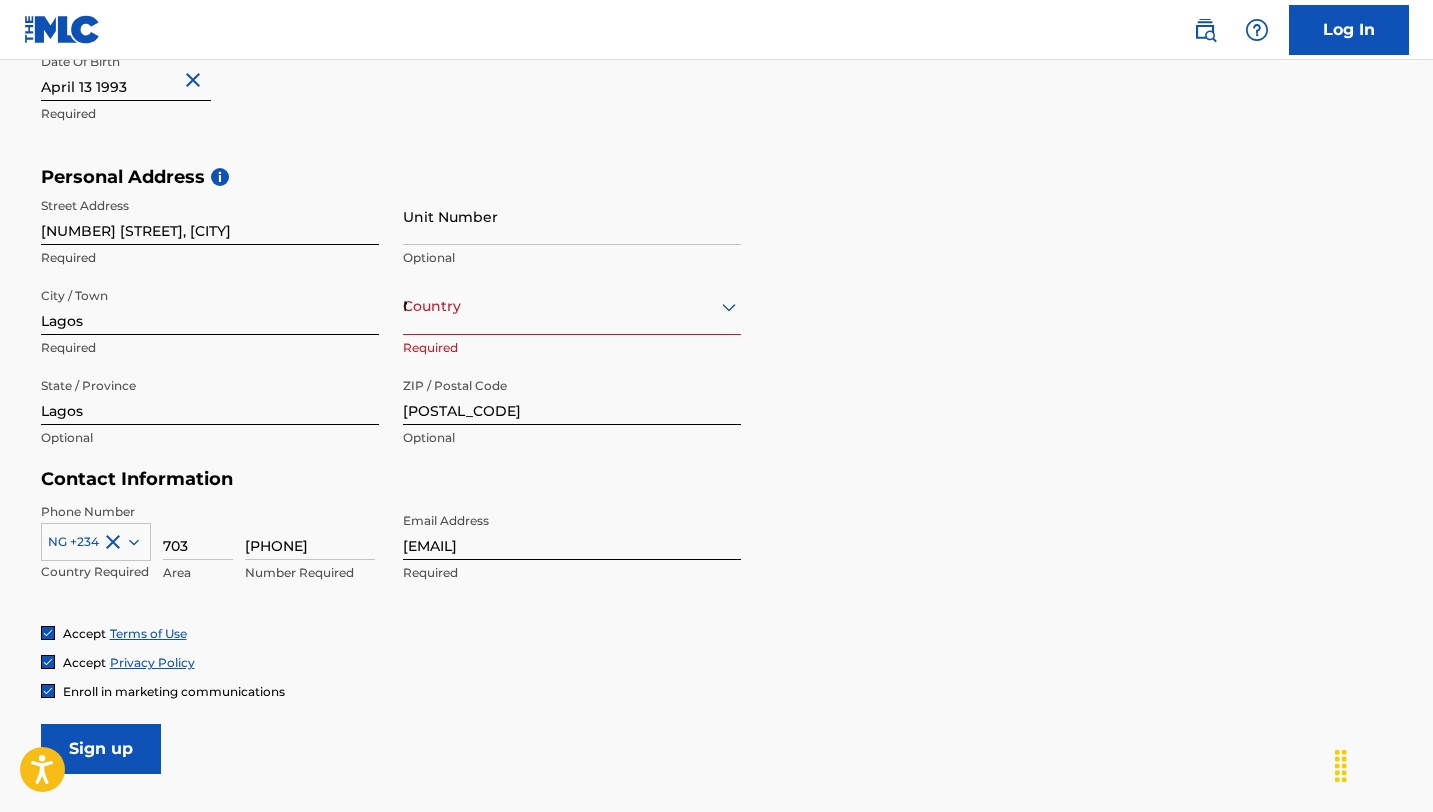 click on "Country [COUNTRY]" at bounding box center (572, 306) 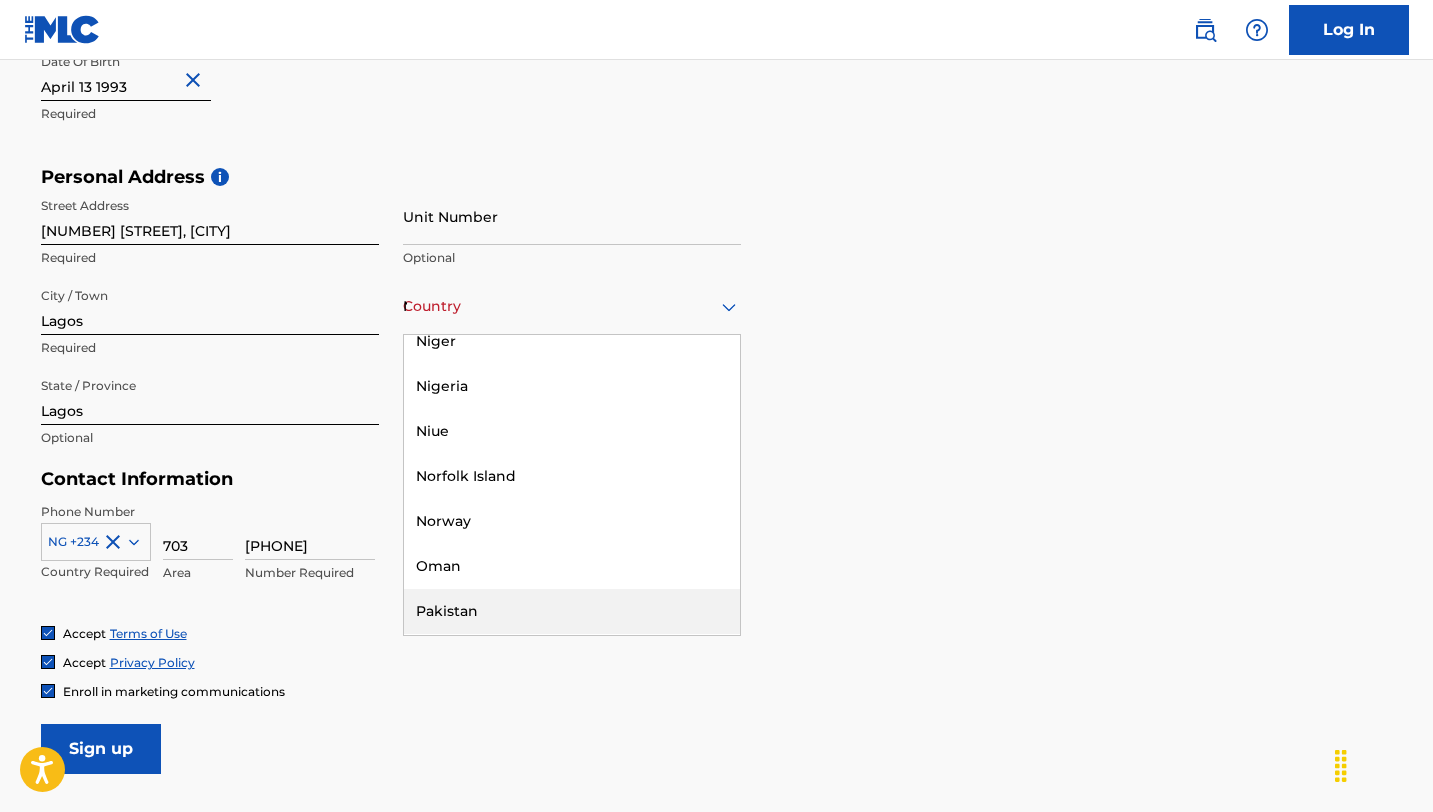 scroll, scrollTop: 6592, scrollLeft: 0, axis: vertical 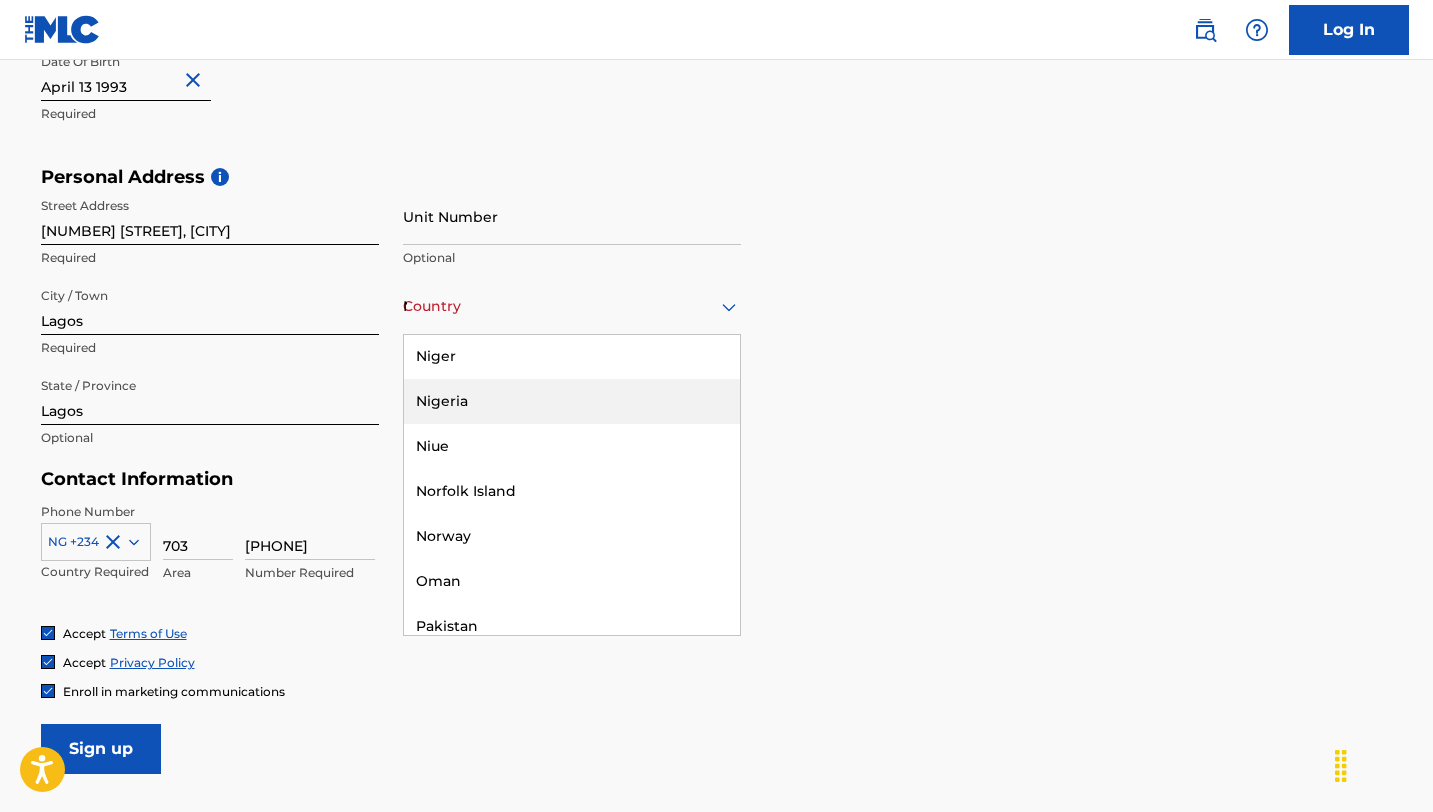 click on "Nigeria" at bounding box center [572, 401] 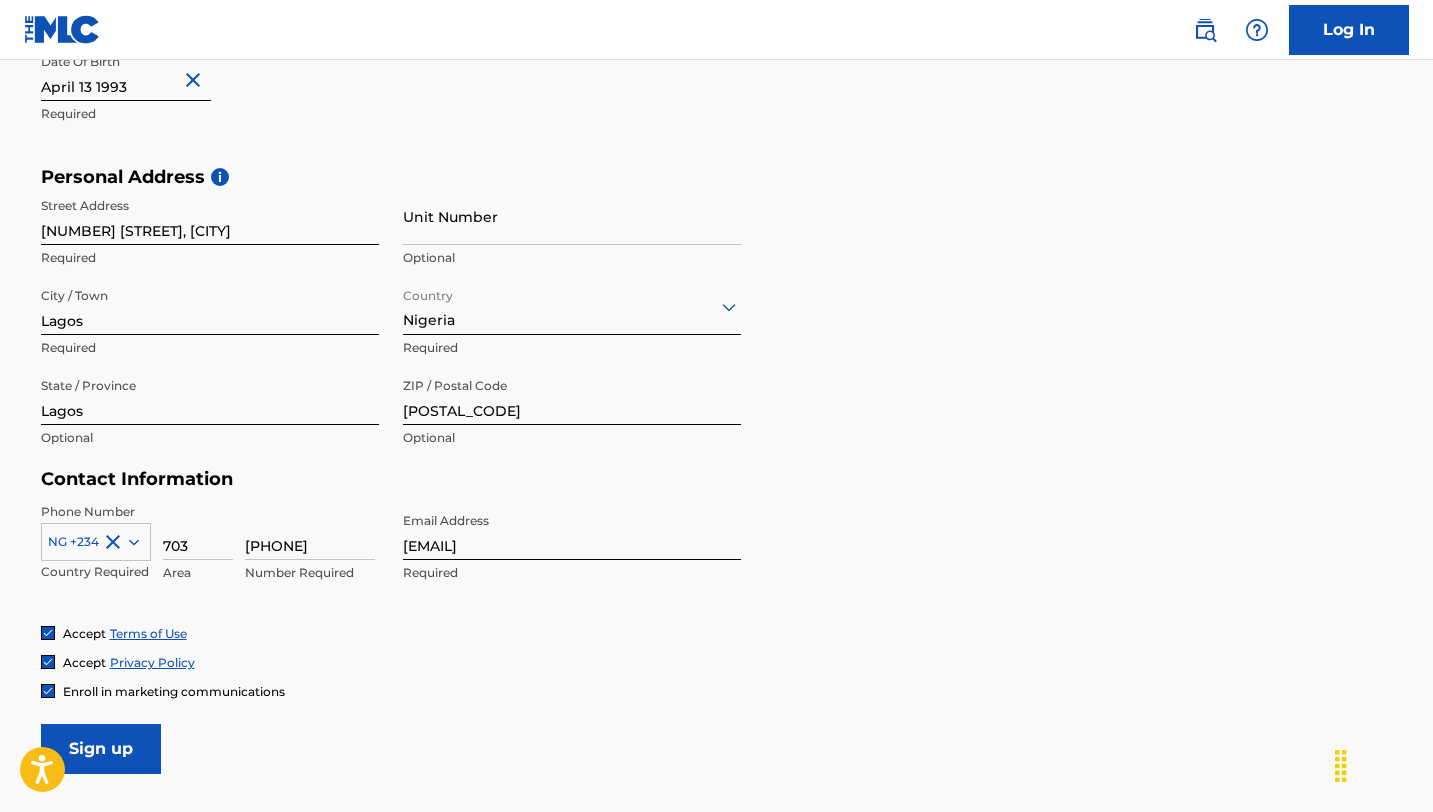 click on "Unit Number" at bounding box center [572, 216] 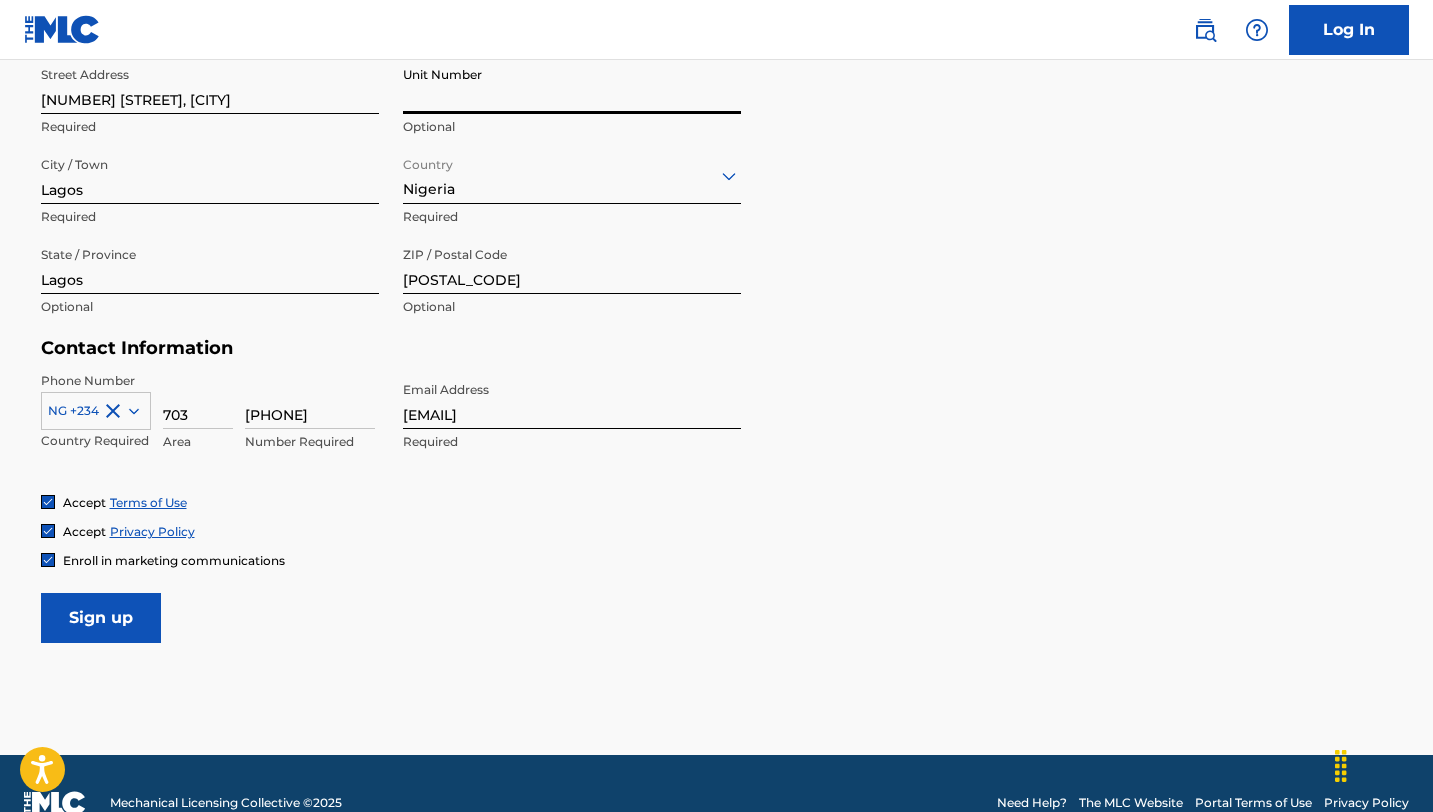 scroll, scrollTop: 751, scrollLeft: 0, axis: vertical 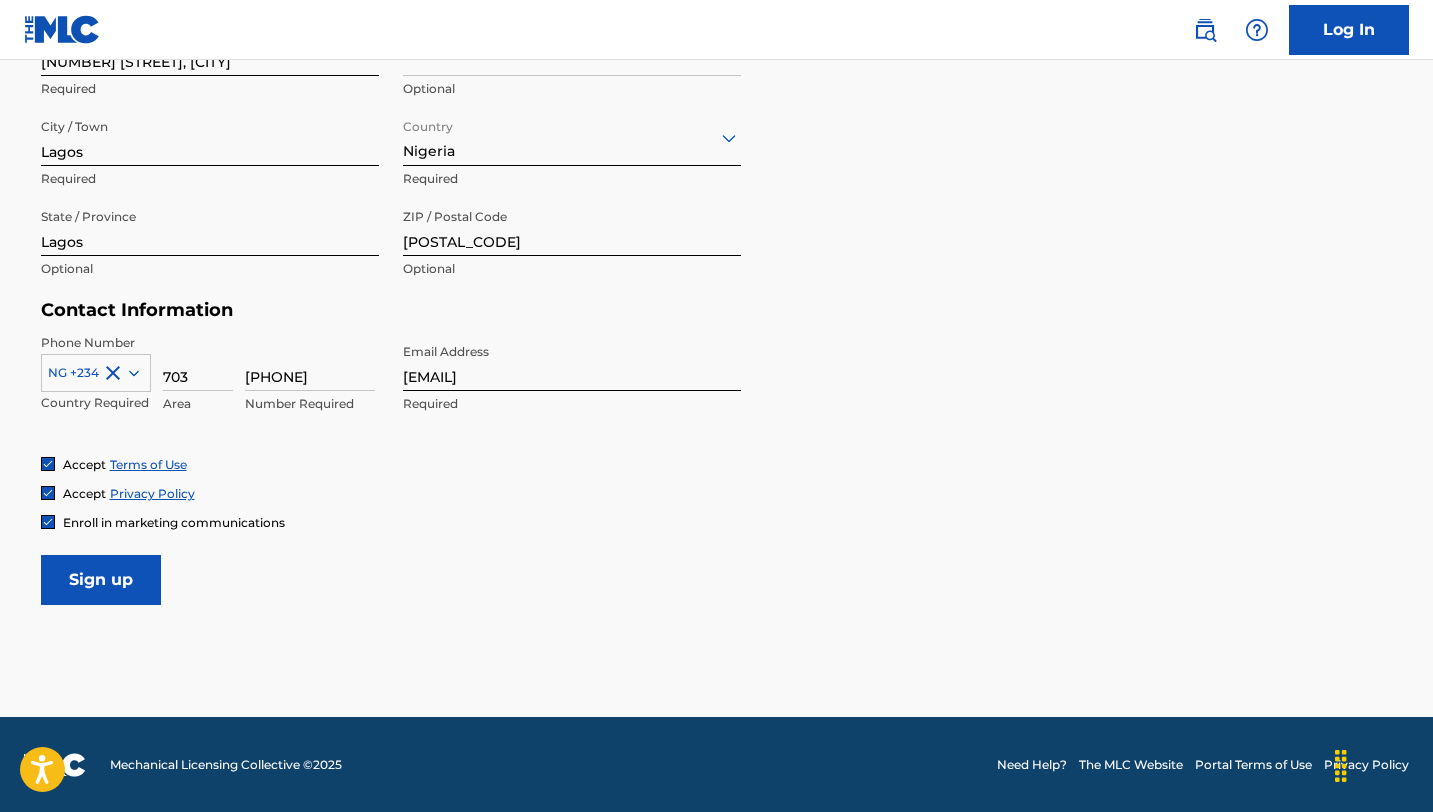 click on "Sign up" at bounding box center (101, 580) 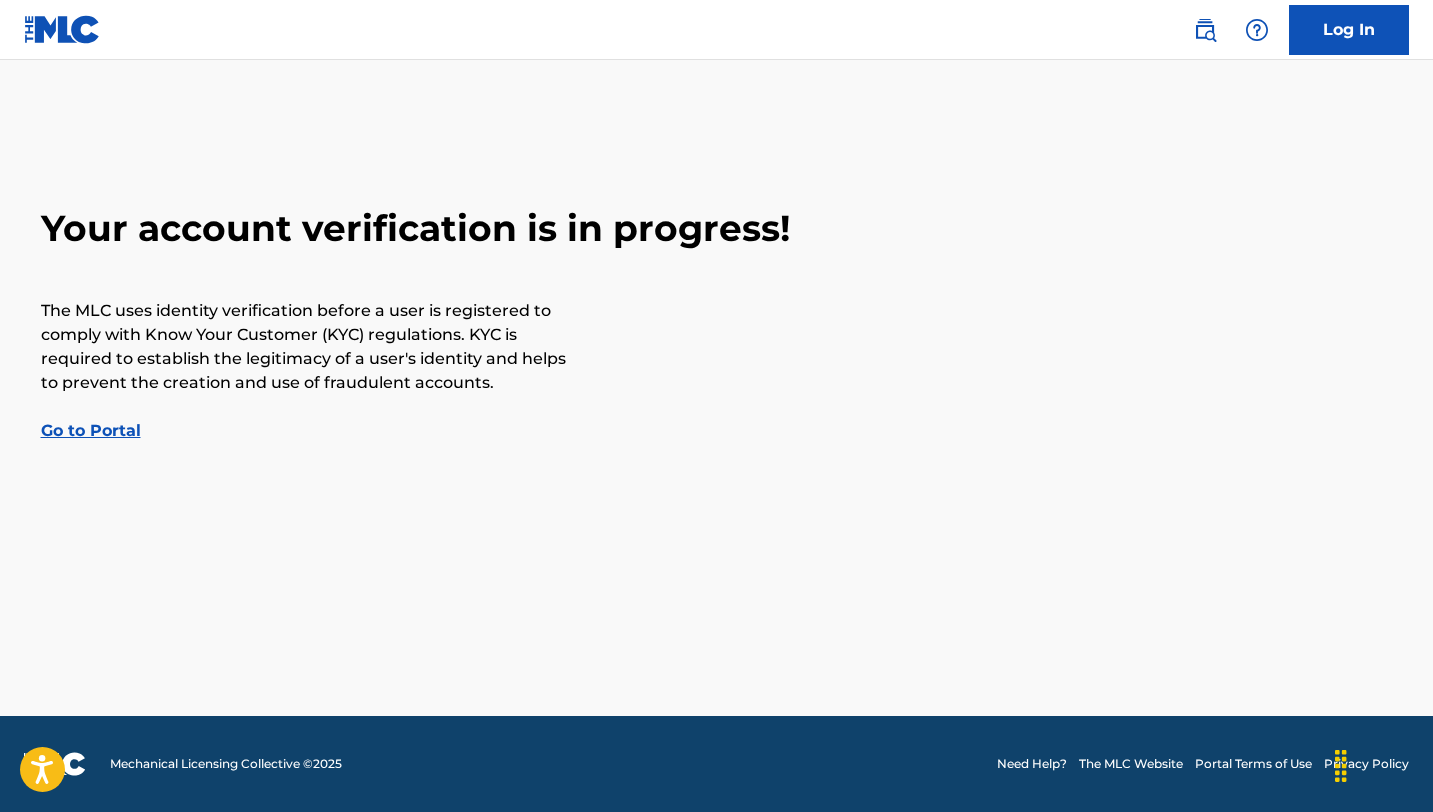 scroll, scrollTop: 0, scrollLeft: 0, axis: both 